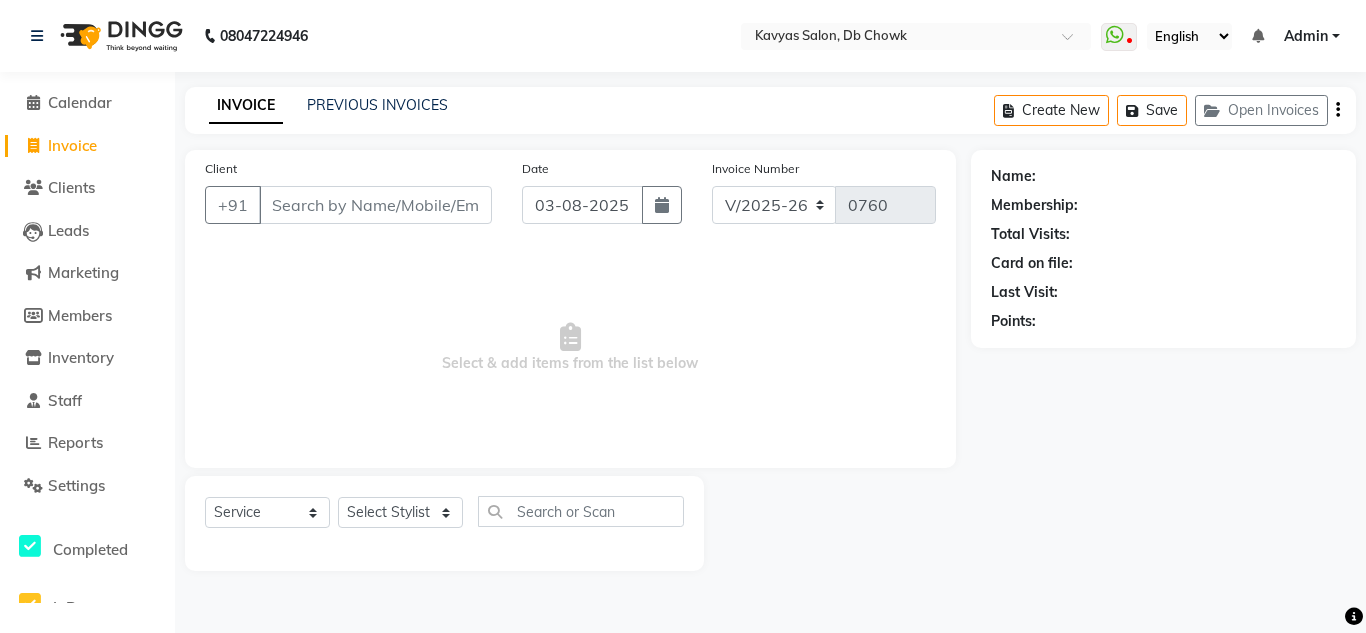 select on "6954" 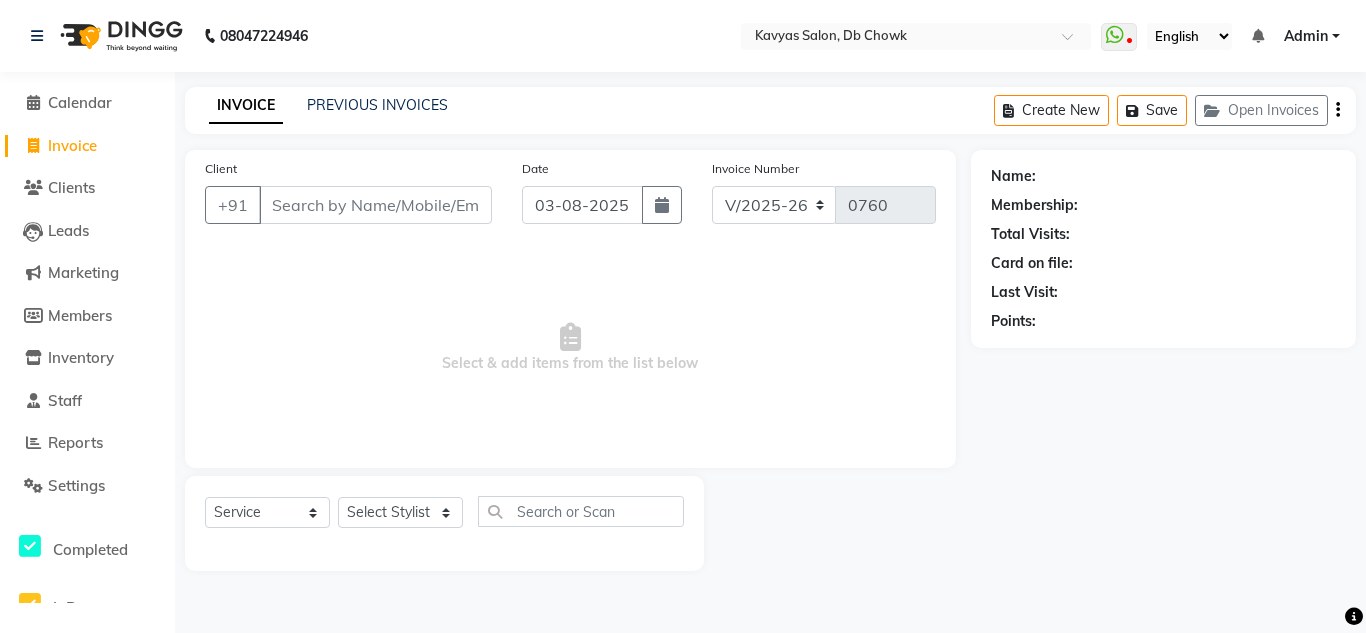 click on "Name: Membership: Total Visits: Card on file: Last Visit:  Points:" 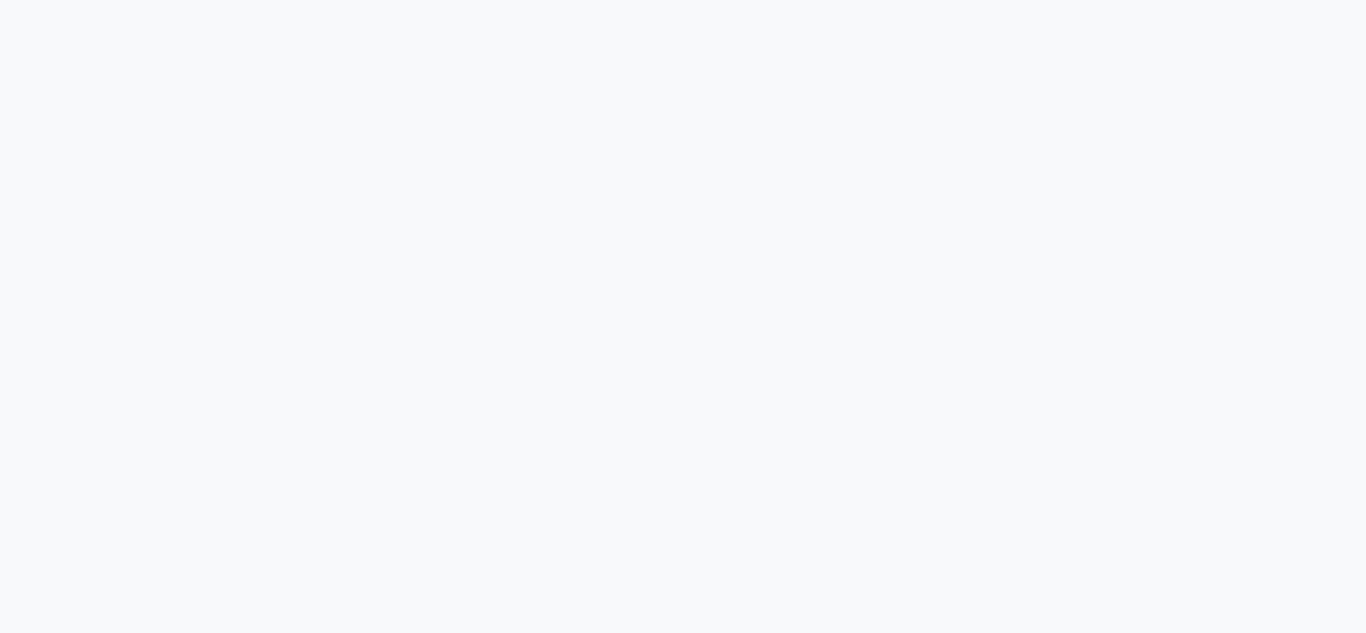 scroll, scrollTop: 0, scrollLeft: 0, axis: both 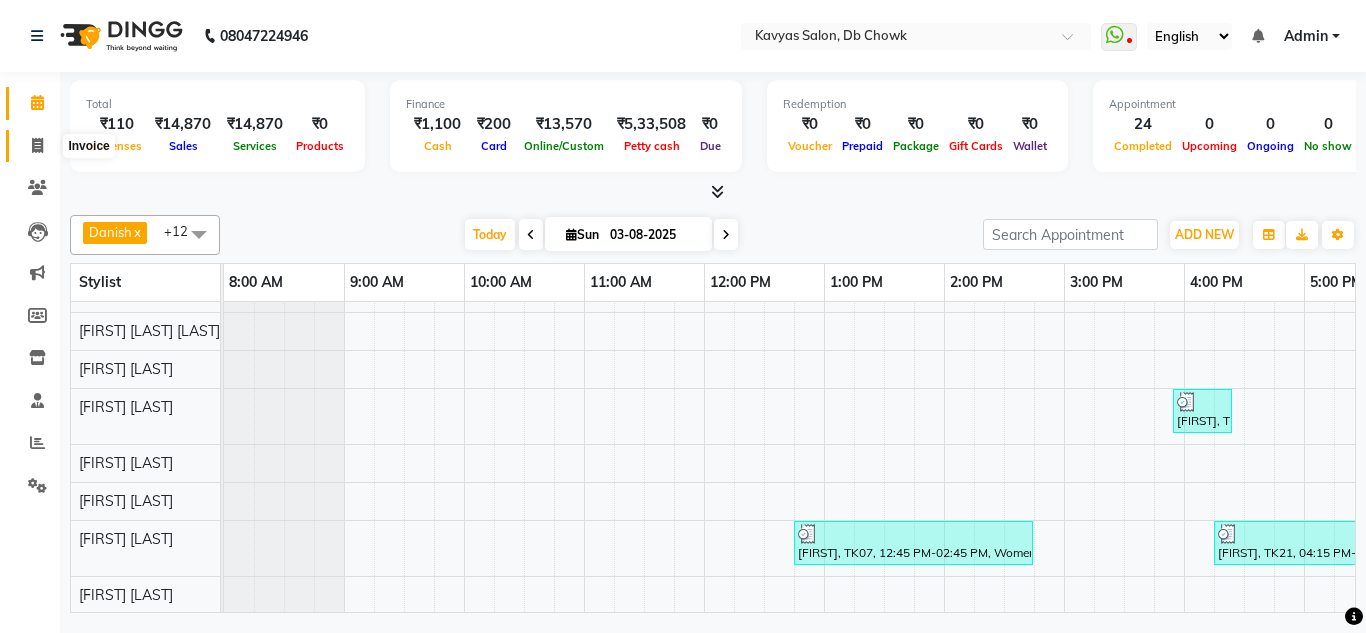 click 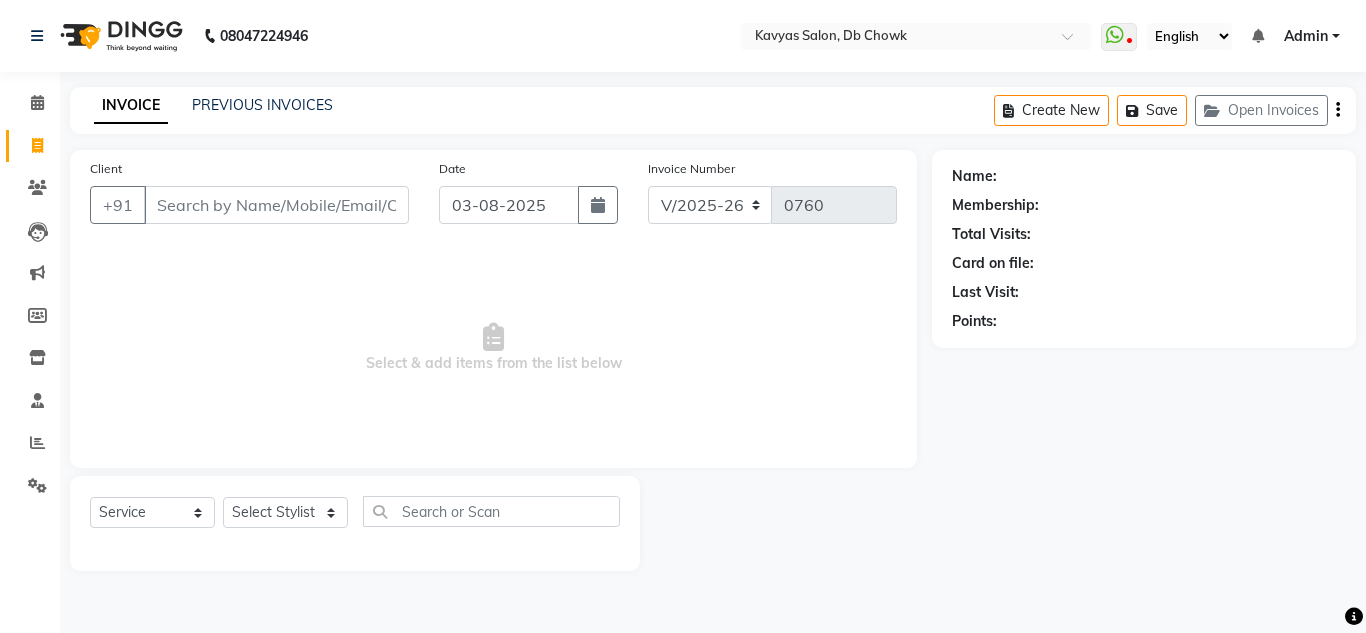 click on "Client" at bounding box center [276, 205] 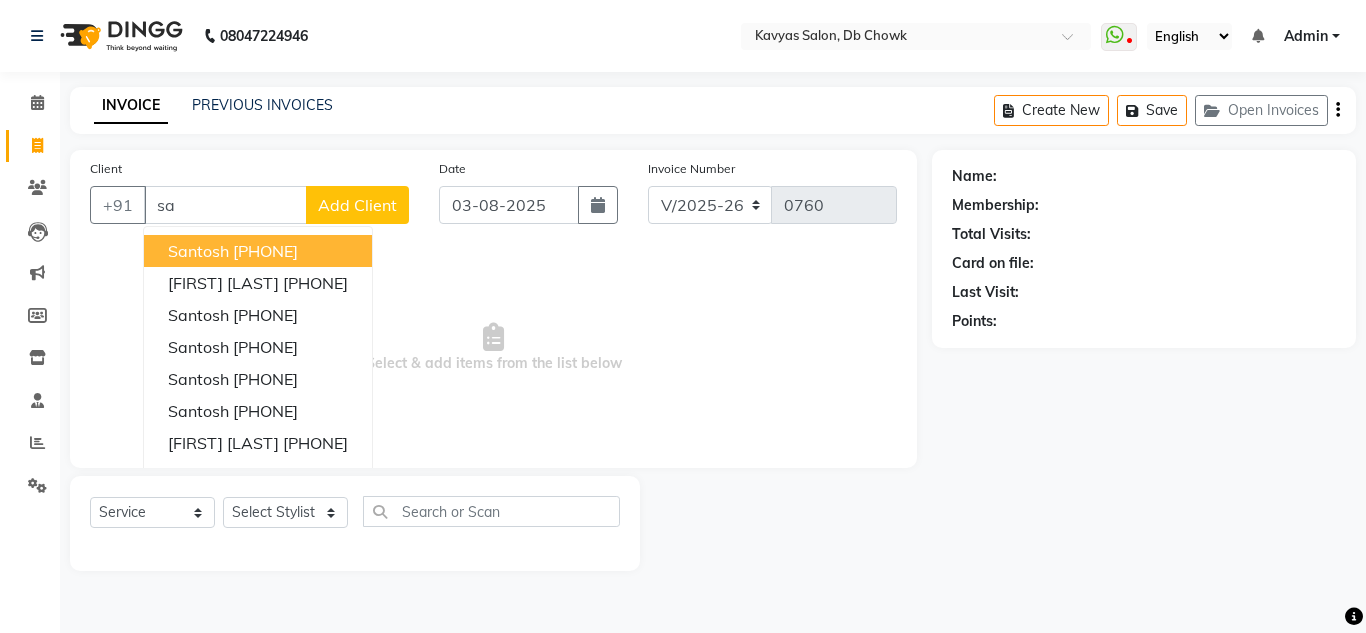 type on "s" 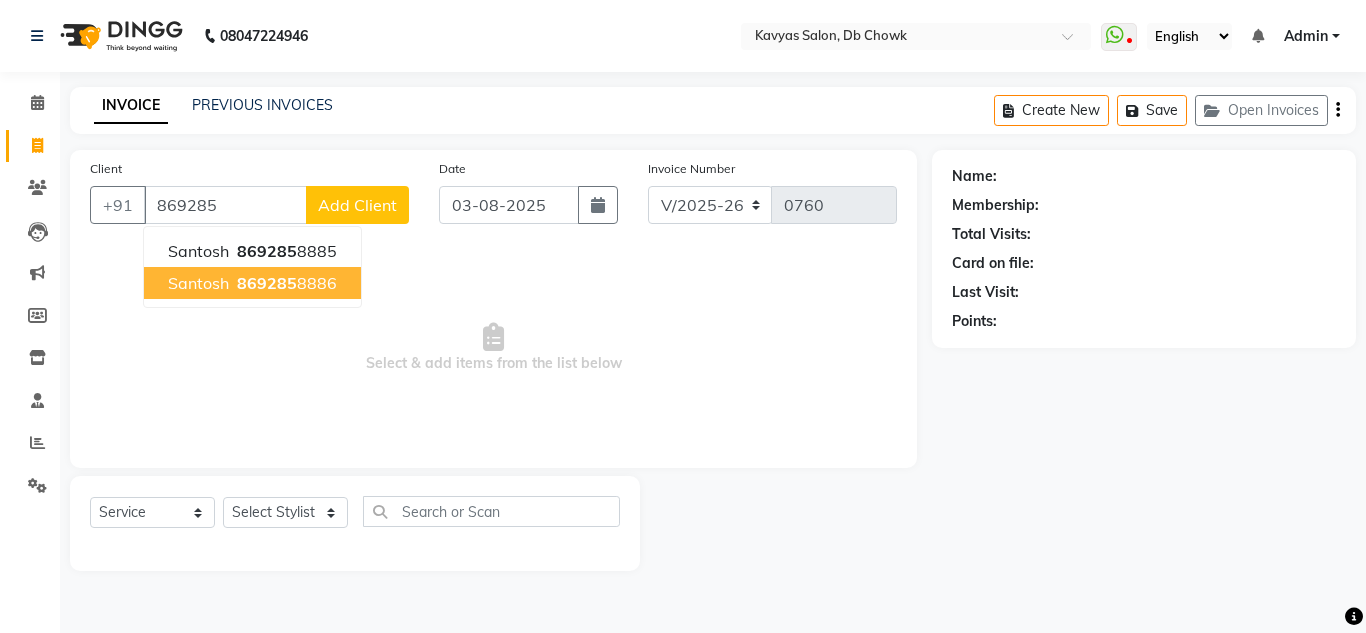 click on "869285" at bounding box center (267, 283) 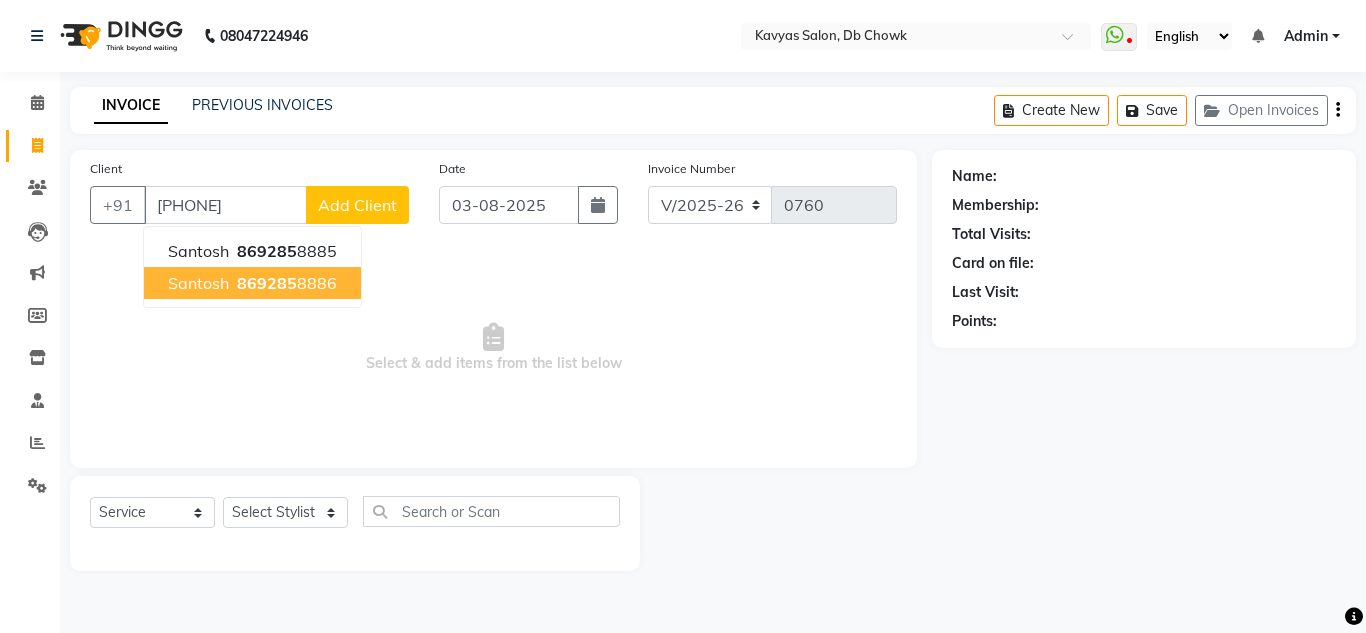type on "[PHONE]" 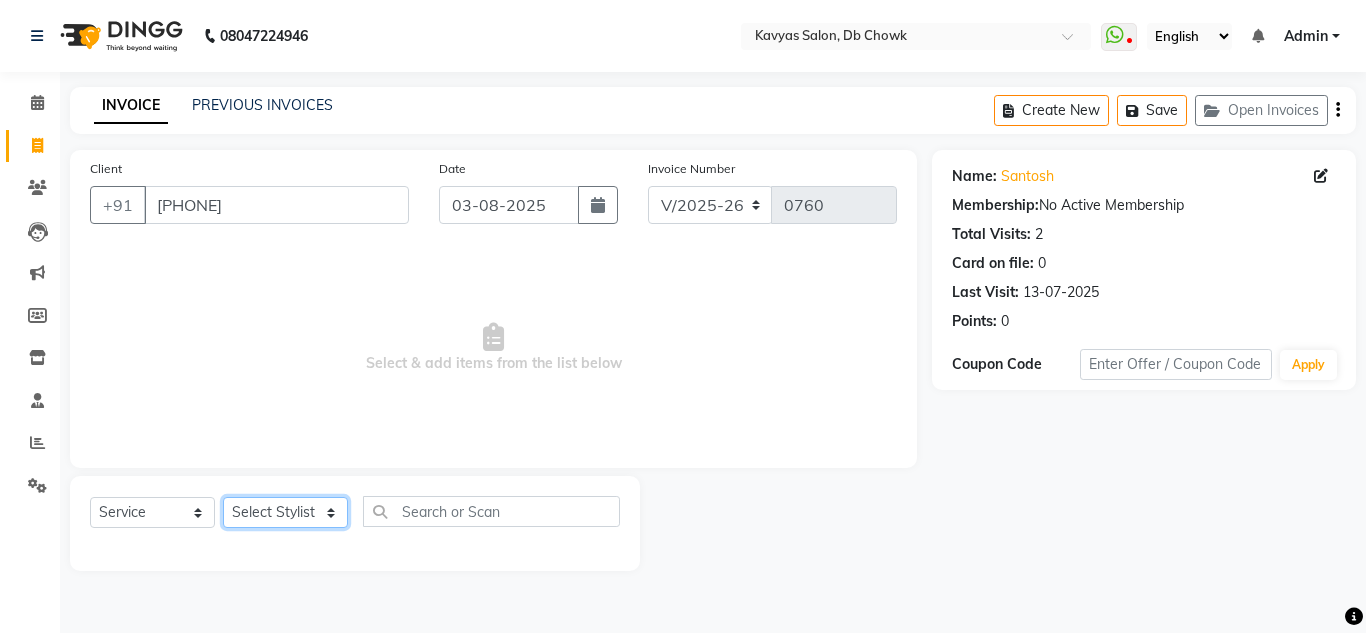 click on "Select Stylist [FIRST] [LAST] [FIRST] [LAST] [FIRST] [LAST] [FIRST] [LAST] [FIRST] [LAST] [FIRST] [LAST] [FIRST] [LAST] [FIRST] [LAST] [FIRST] [LAST] [FIRST] [LAST] [FIRST] [LAST] [FIRST] [LAST] [FIRST] [LAST] [FIRST] [LAST] [FIRST] [LAST] [FIRST] [LAST] [FIRST] [LAST] Add Client" 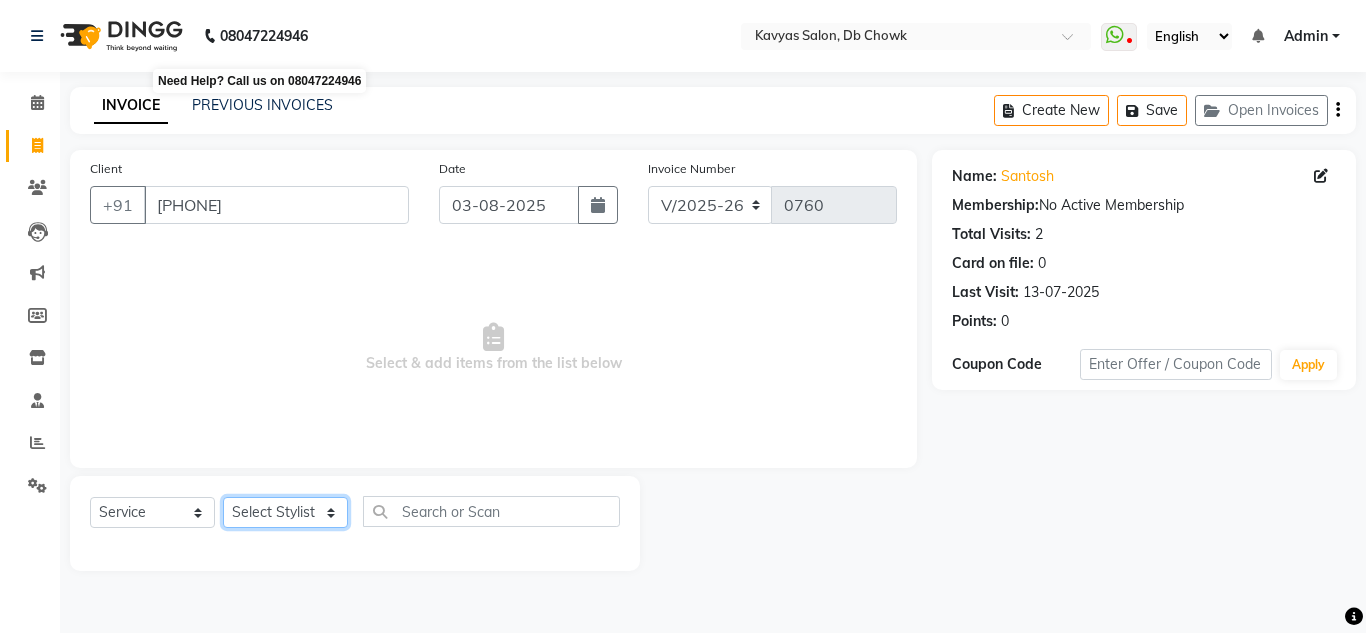 select on "71574" 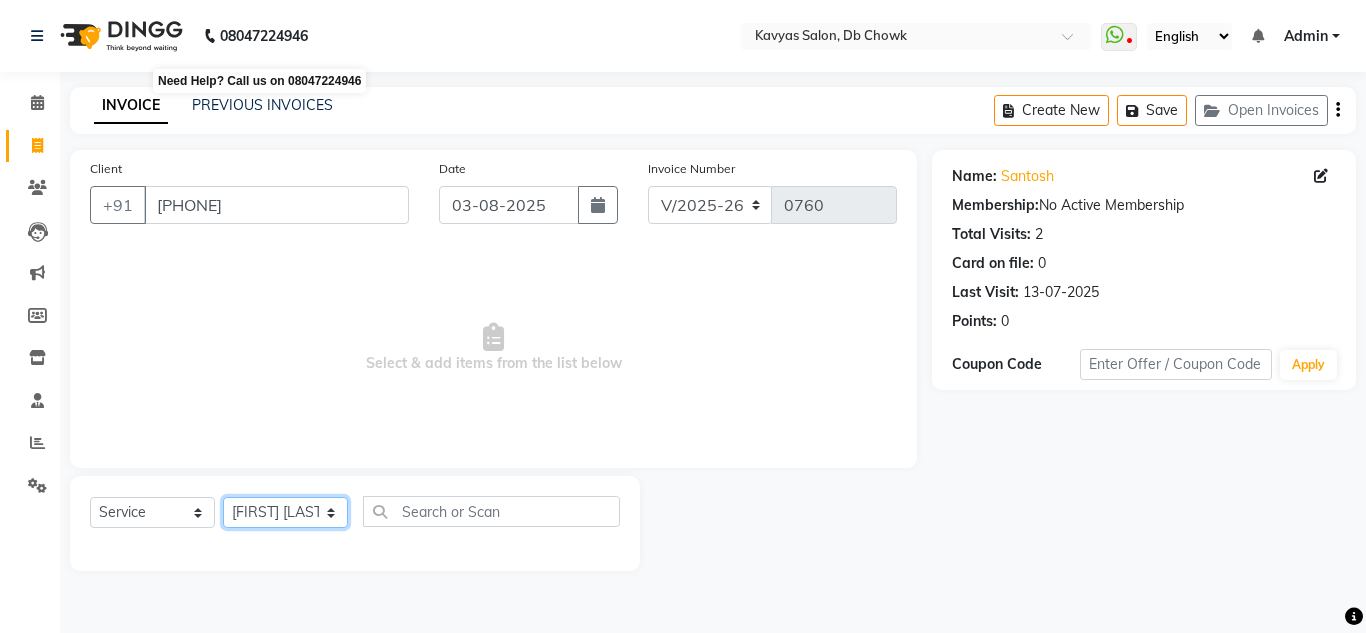 click on "Select Stylist [FIRST] [LAST] [FIRST] [LAST] [FIRST] [LAST] [FIRST] [LAST] [FIRST] [LAST] [FIRST] [LAST] [FIRST] [LAST] [FIRST] [LAST] [FIRST] [LAST] [FIRST] [LAST] [FIRST] [LAST] [FIRST] [LAST] [FIRST] [LAST] [FIRST] [LAST] [FIRST] [LAST] [FIRST] [LAST] [FIRST] [LAST] Add Client" 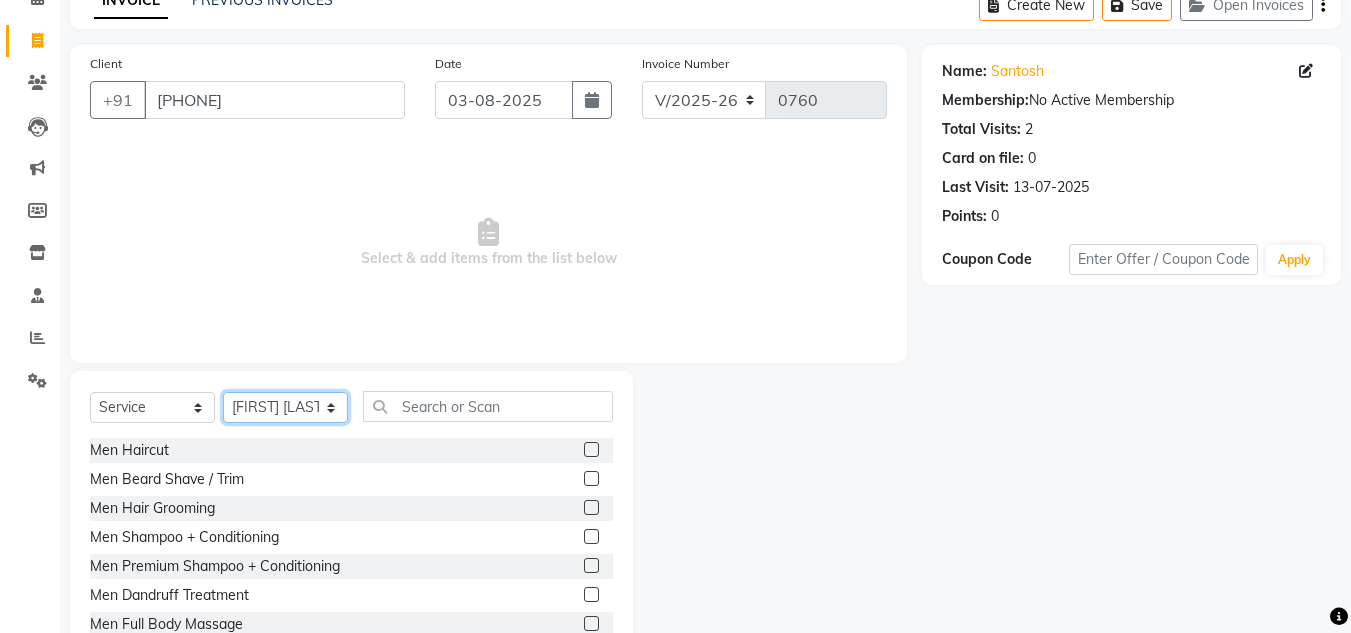 scroll, scrollTop: 168, scrollLeft: 0, axis: vertical 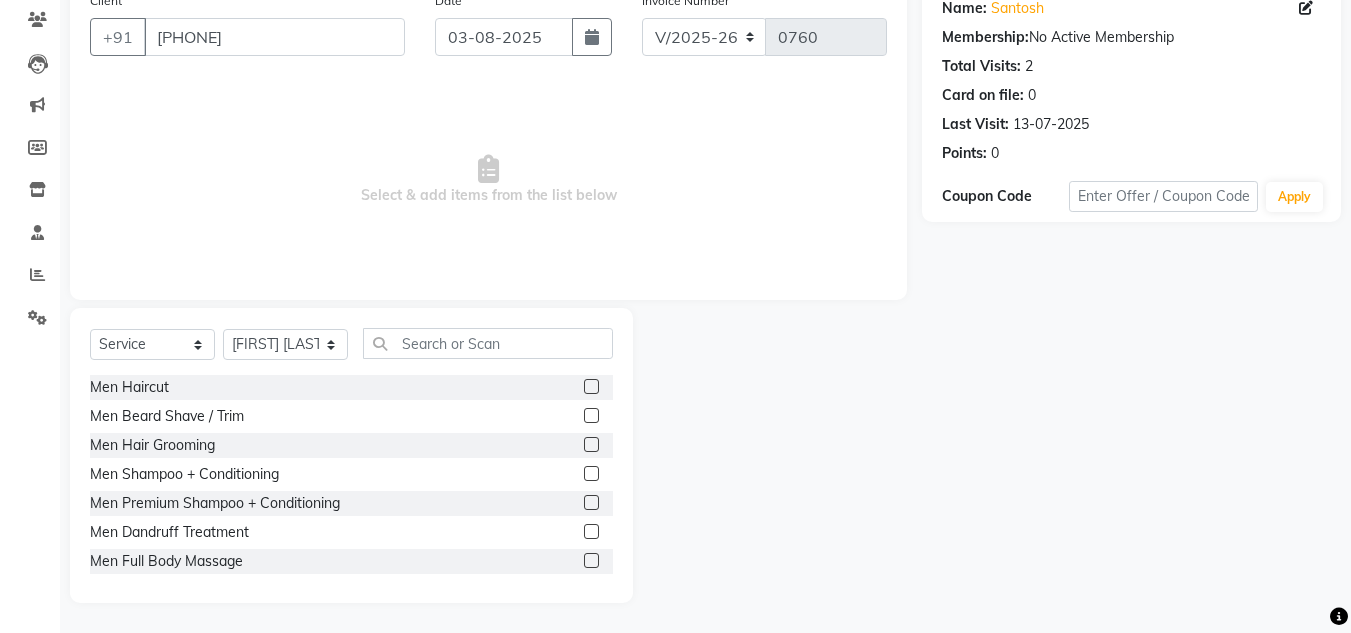 click 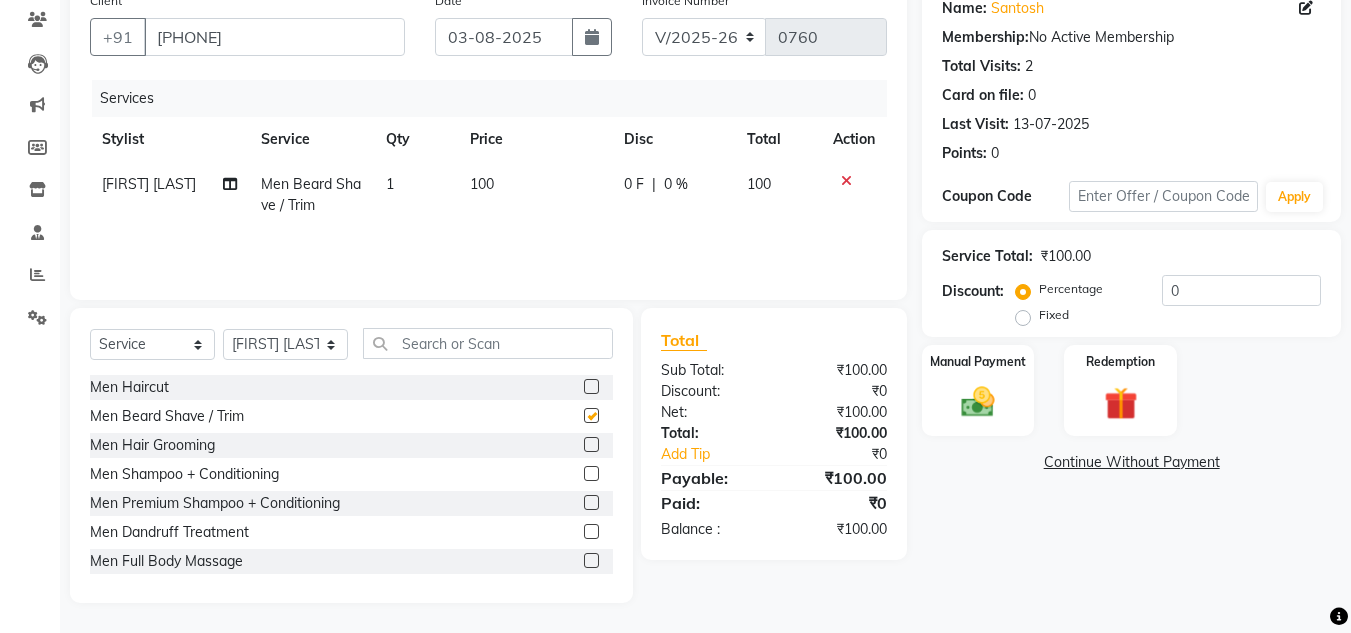 checkbox on "false" 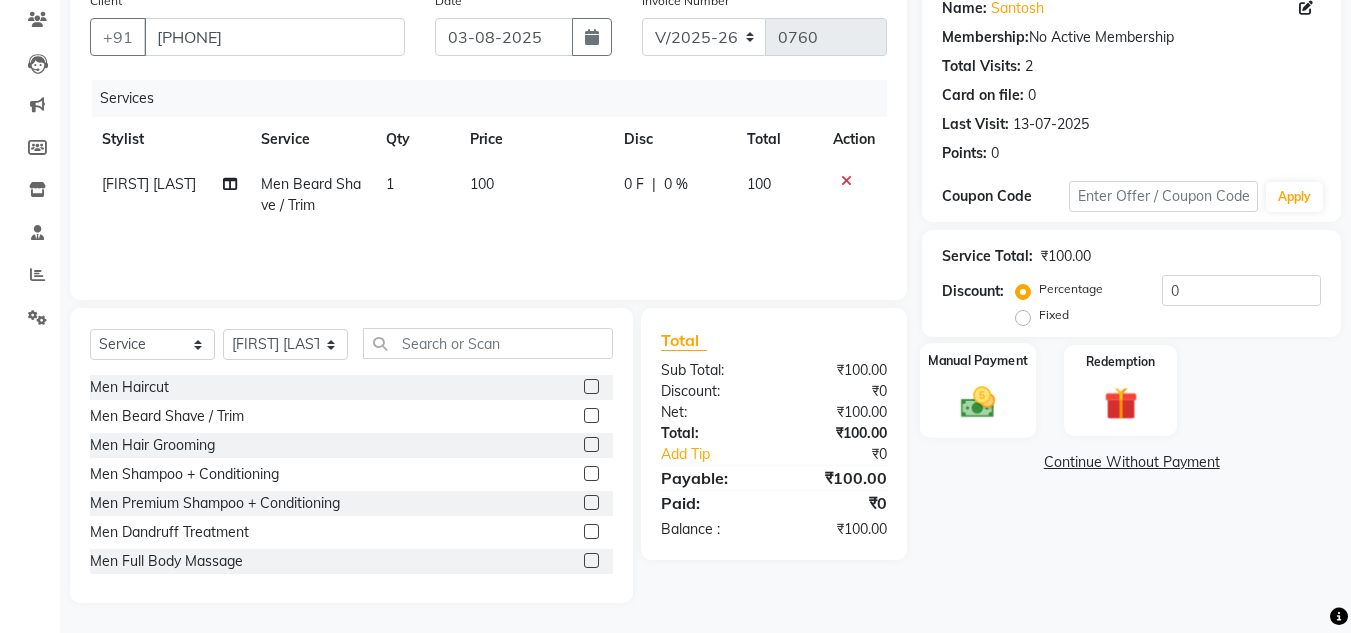 click 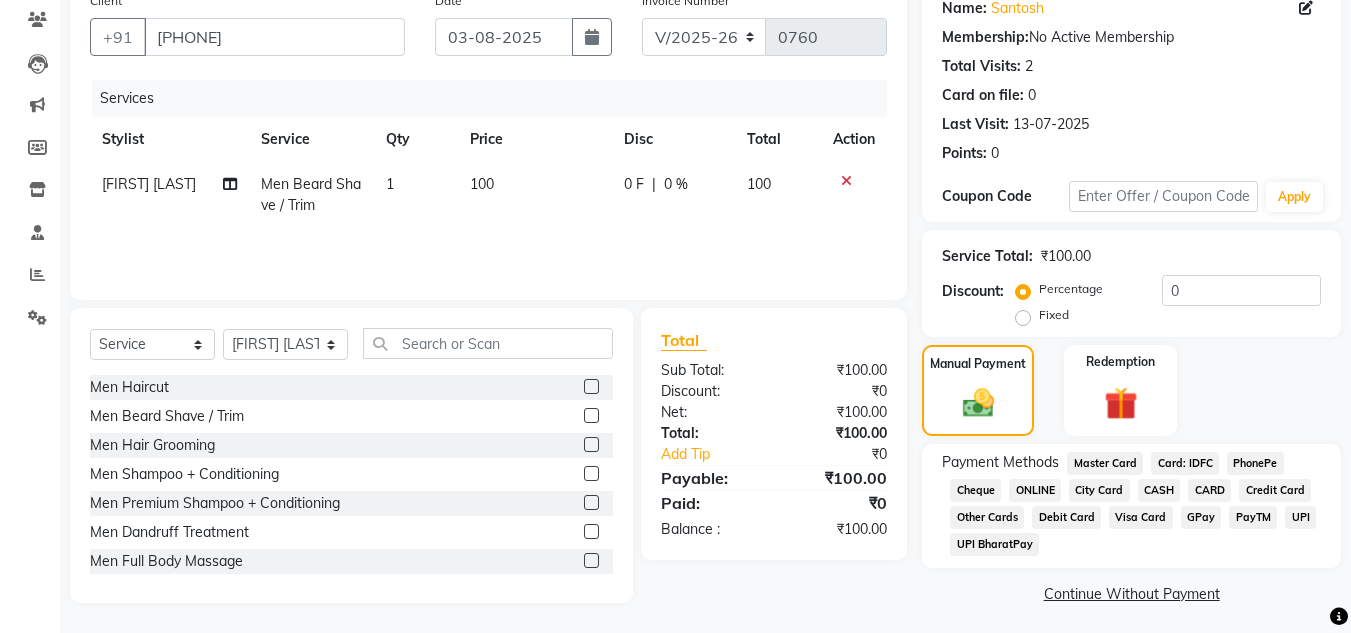 click on "ONLINE" 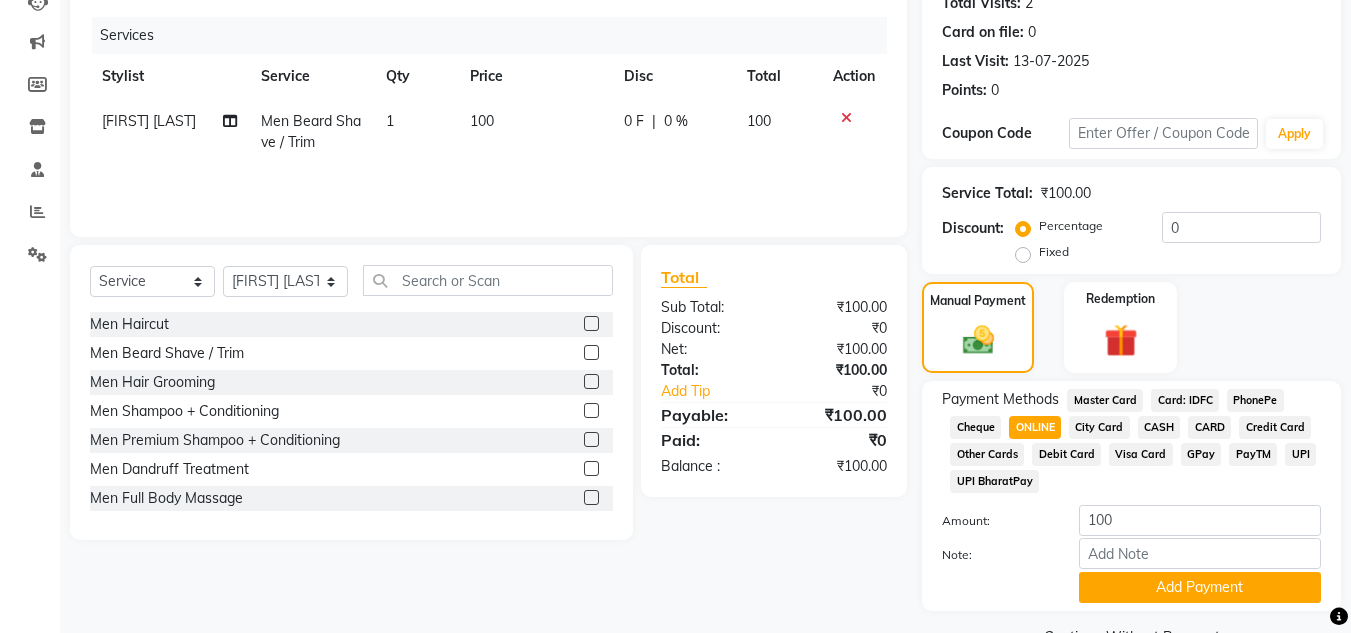 scroll, scrollTop: 280, scrollLeft: 0, axis: vertical 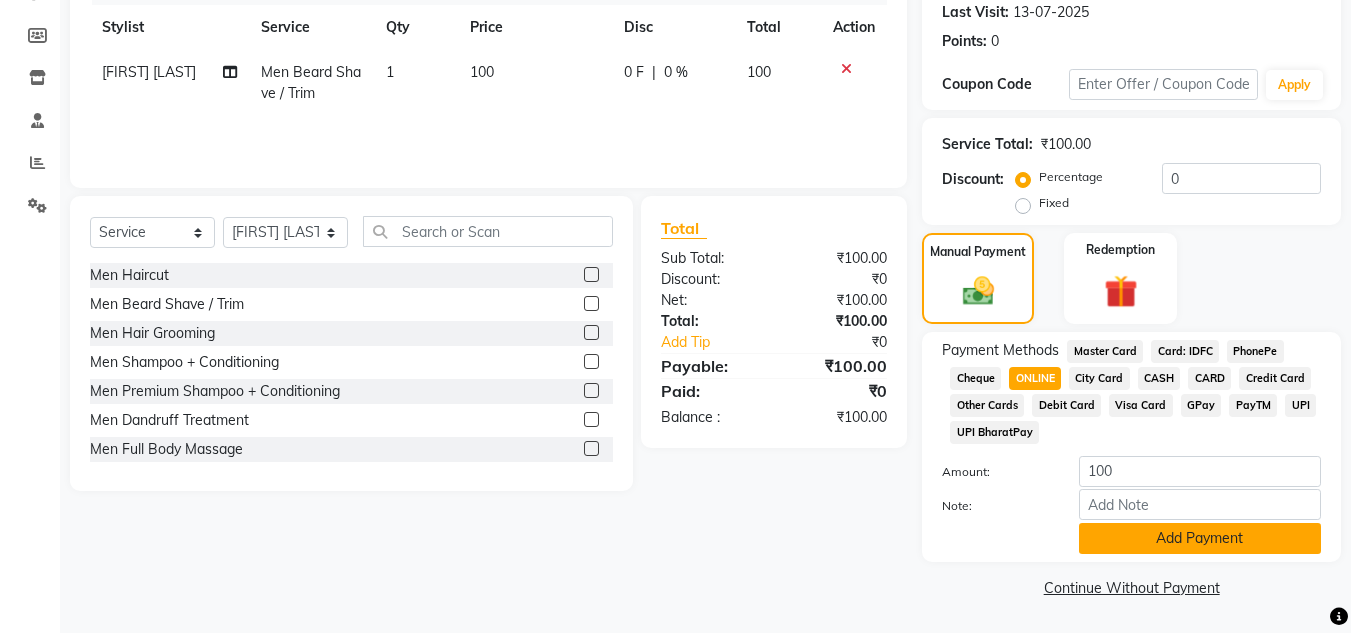 click on "Add Payment" 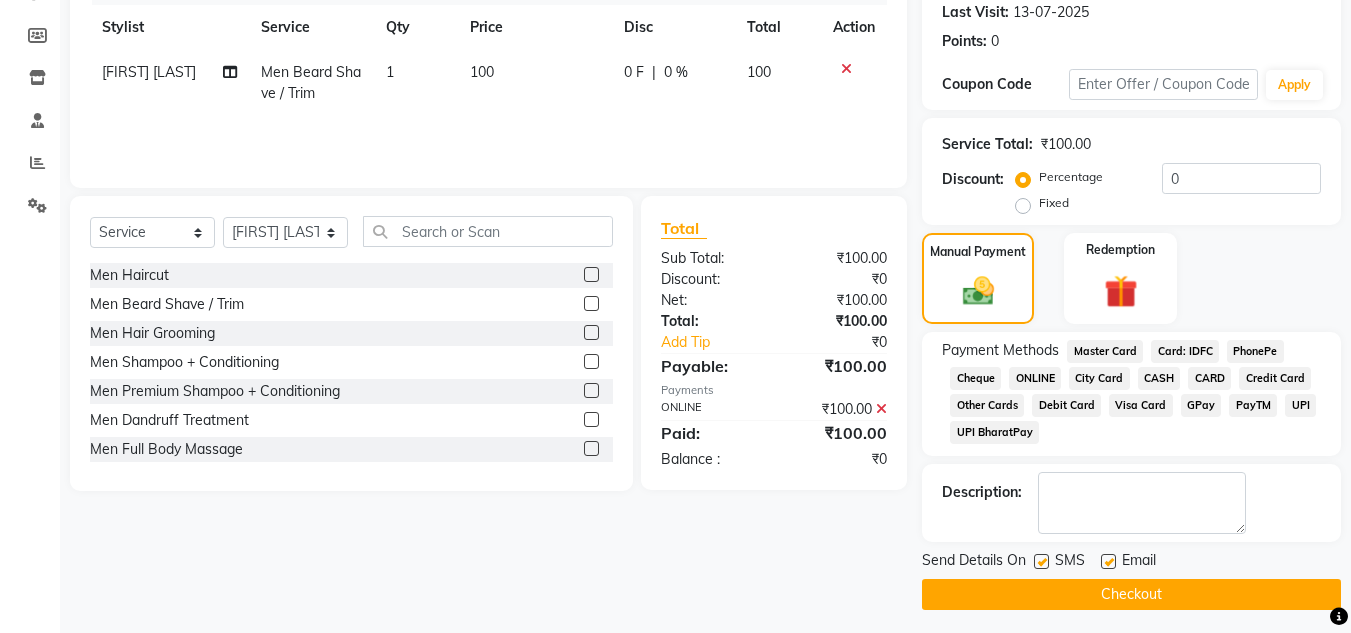 click on "Checkout" 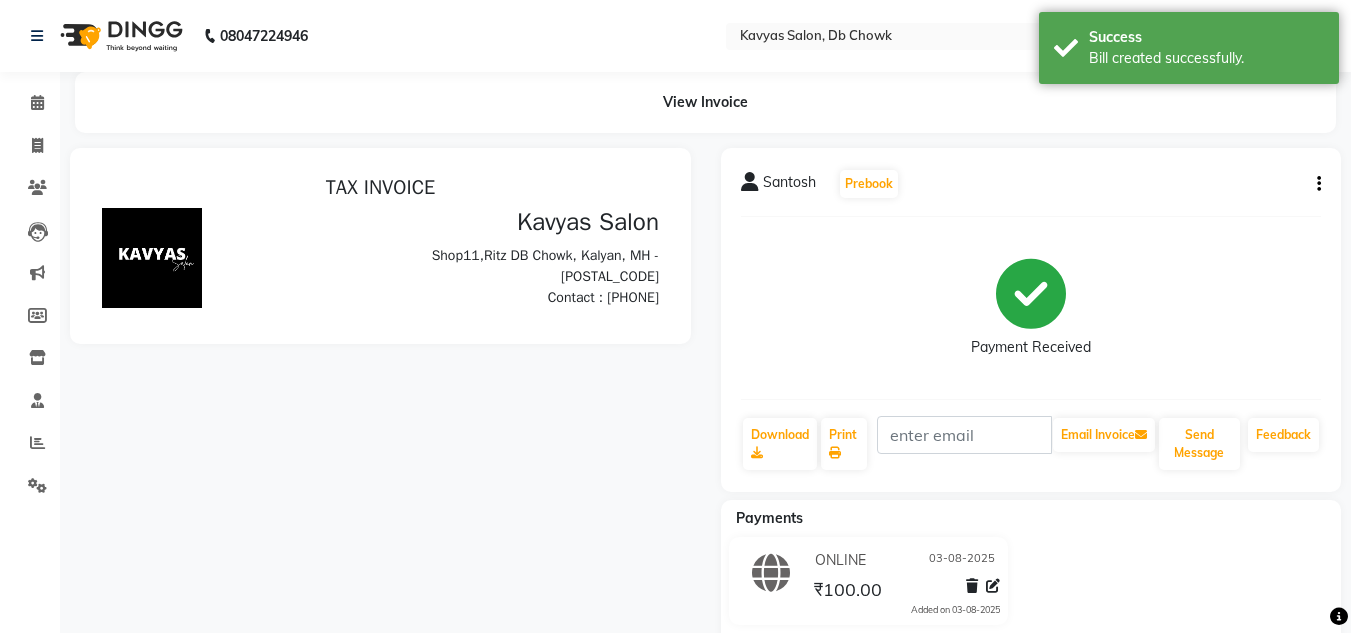 scroll, scrollTop: 0, scrollLeft: 0, axis: both 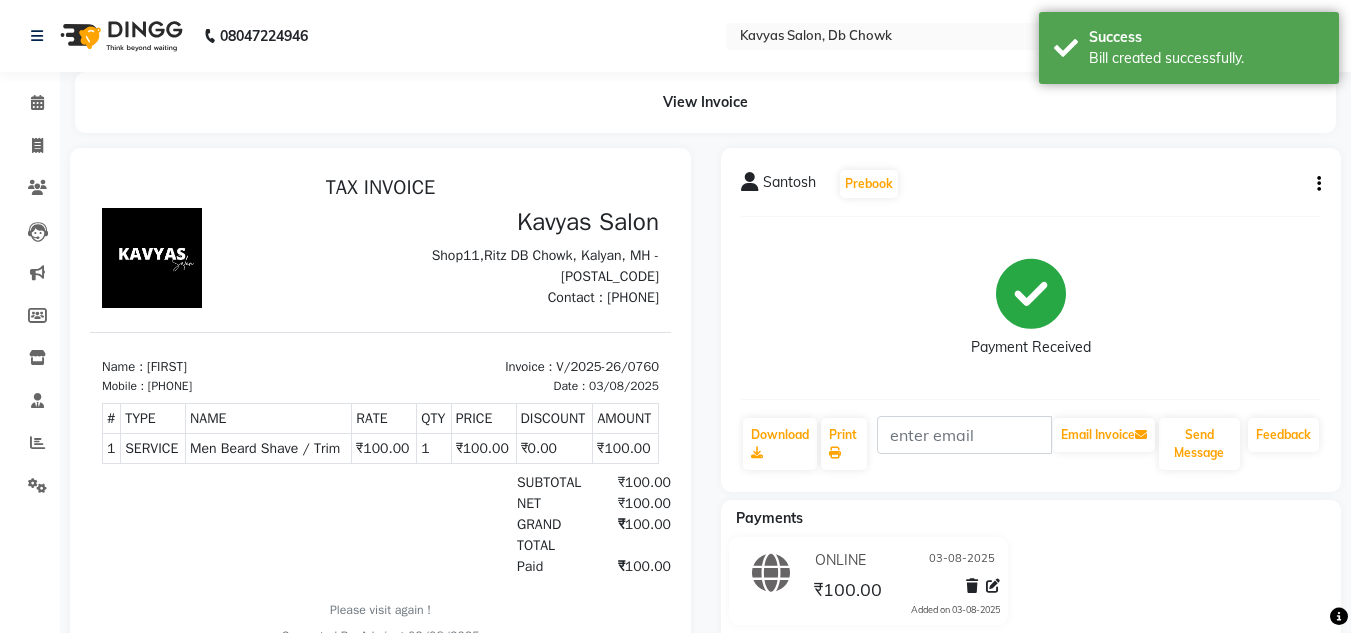 click 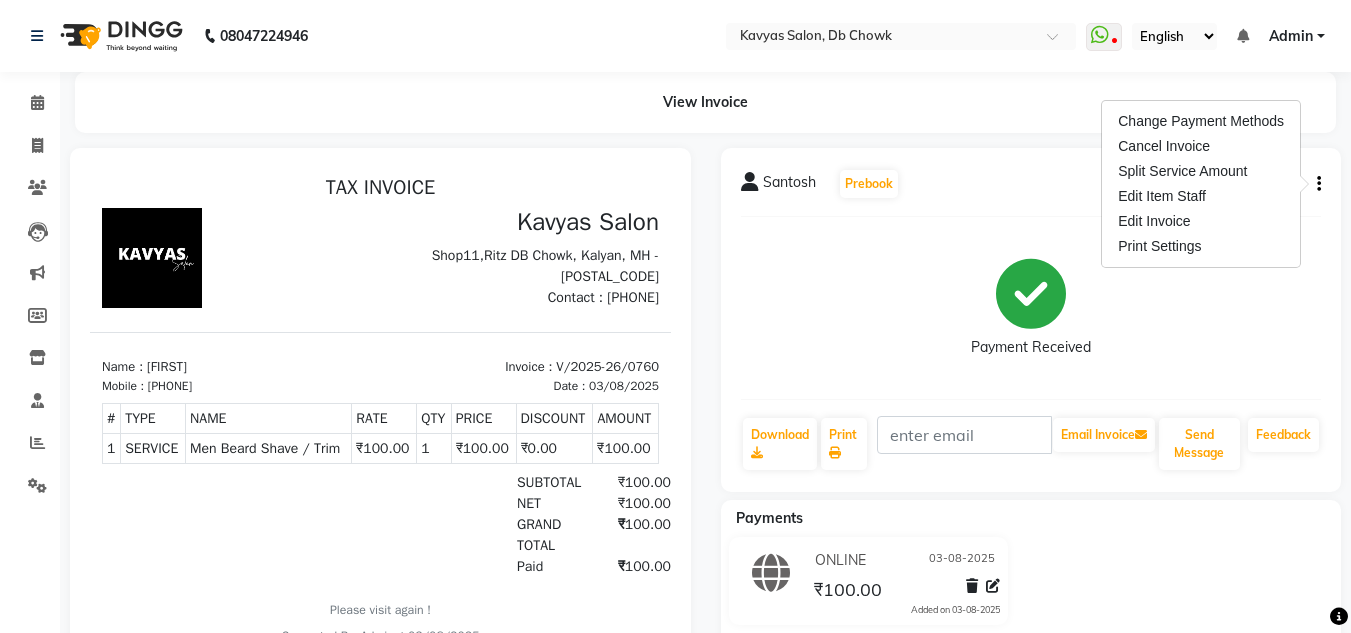 click on "Payment Received" 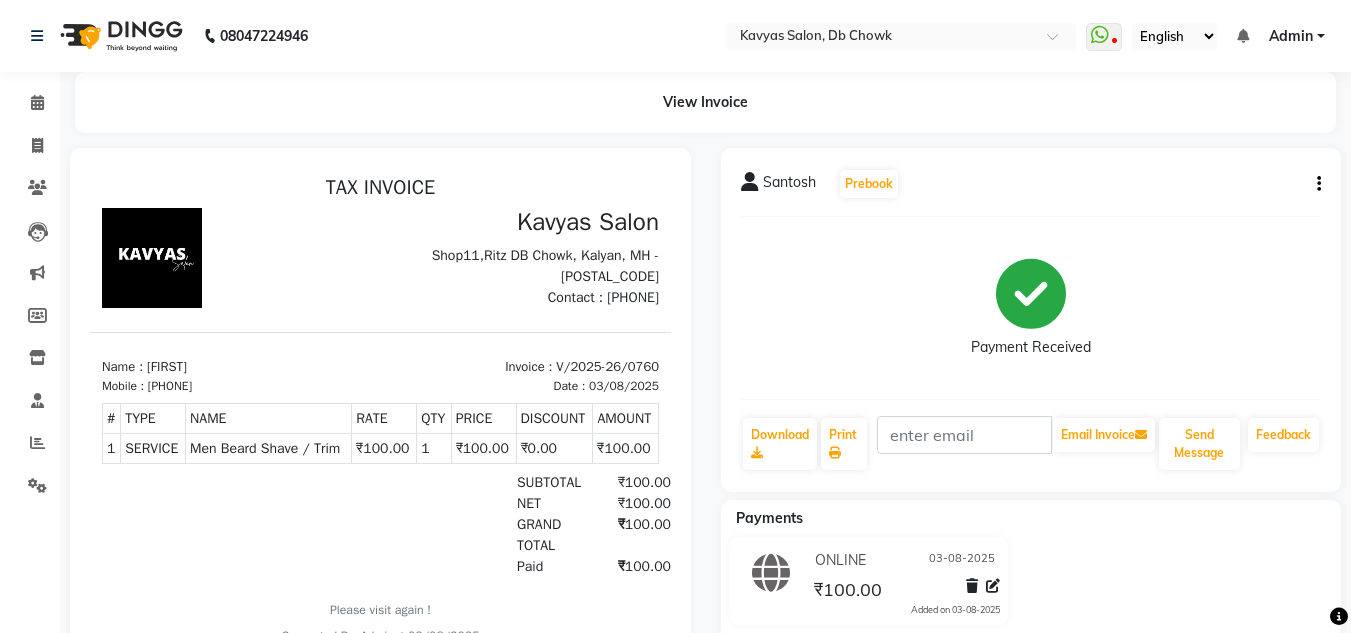 click on "Santosh" 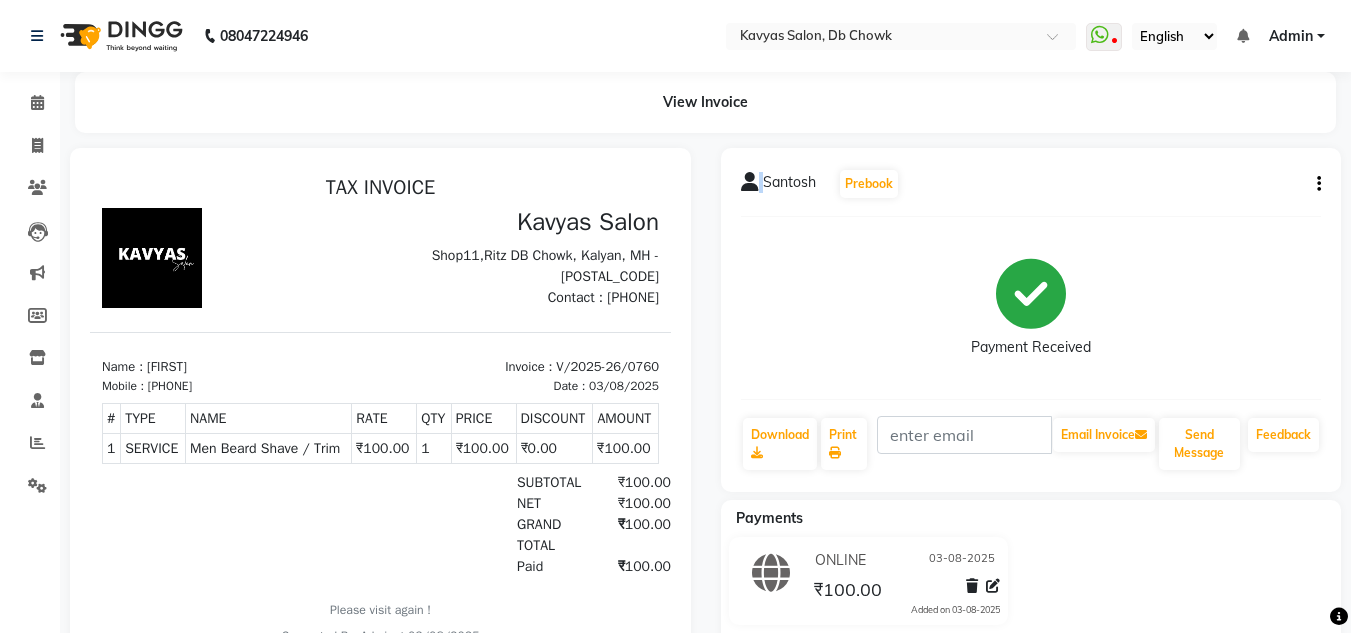 click 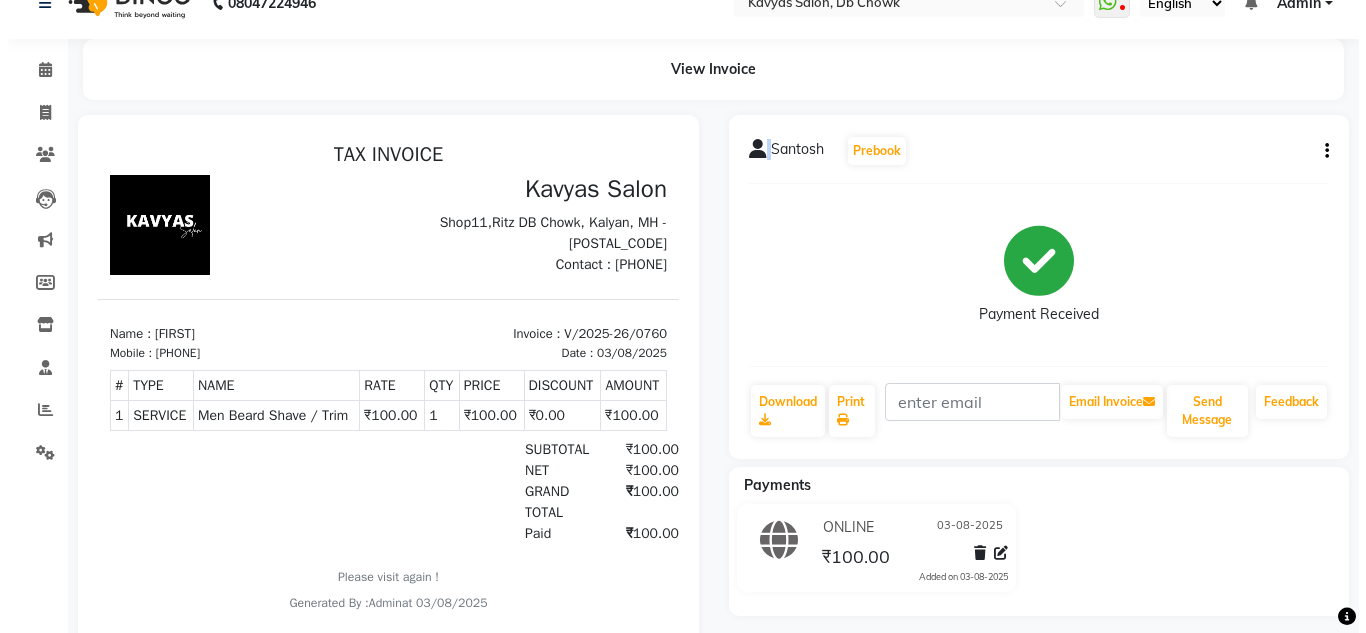 scroll, scrollTop: 0, scrollLeft: 0, axis: both 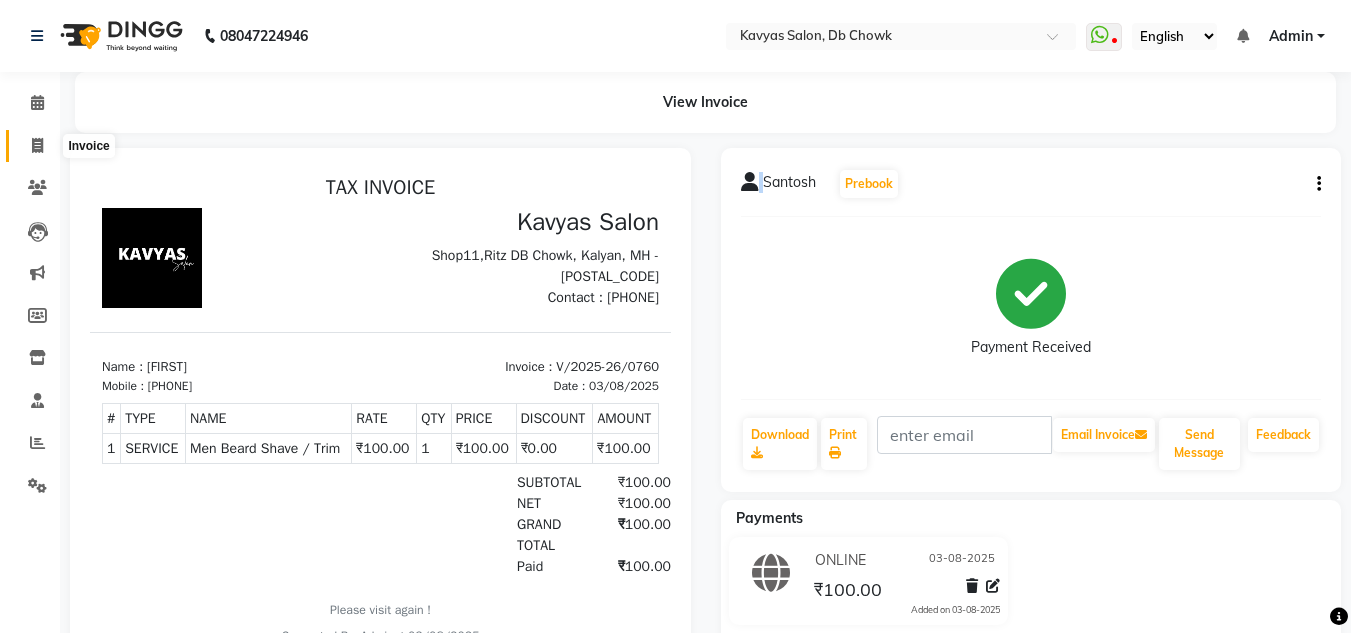 click 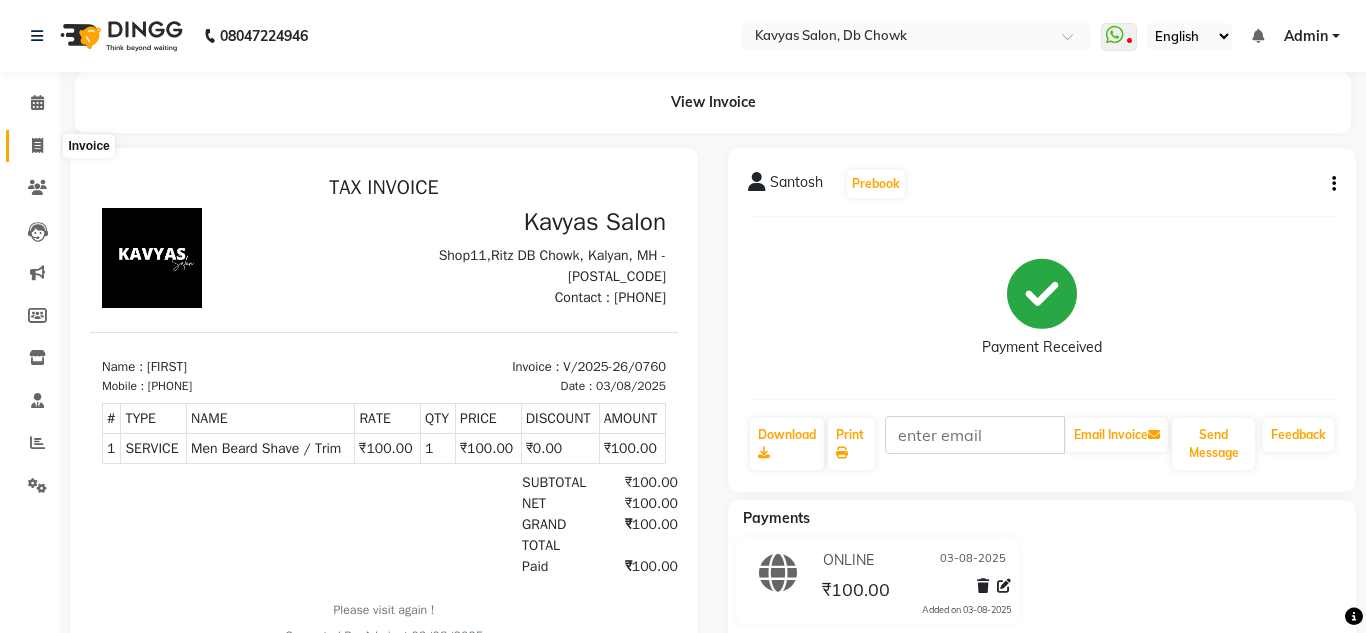 select on "6954" 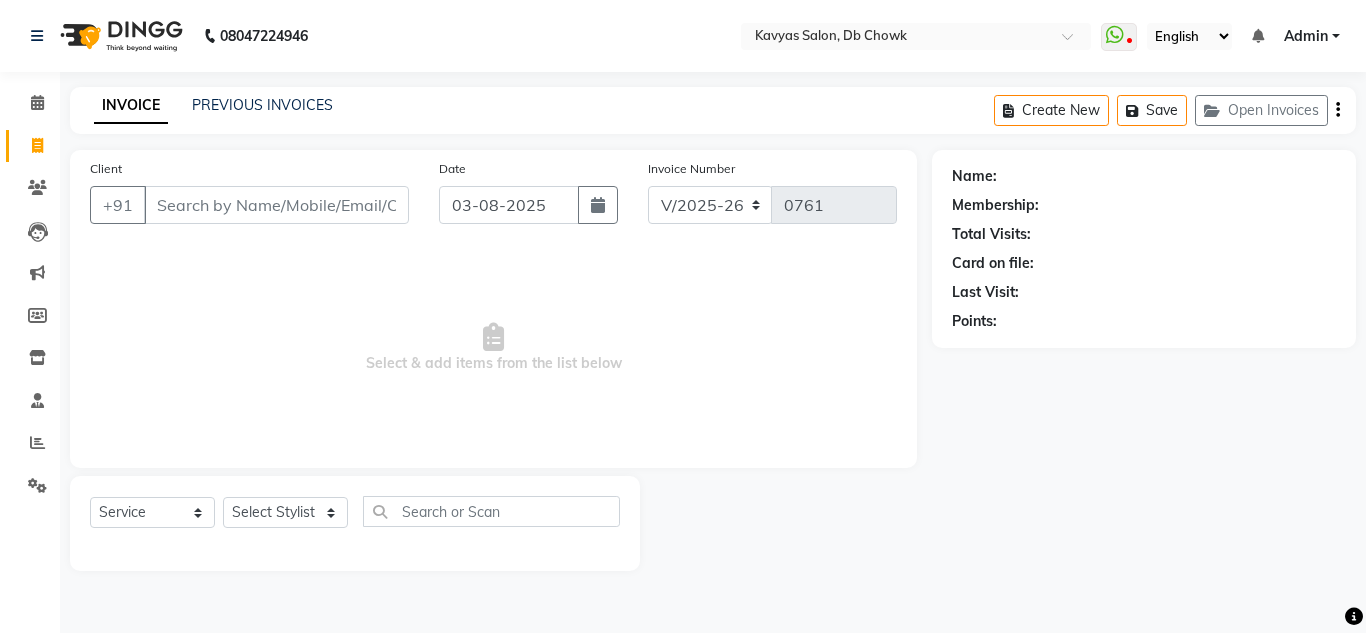 click on "Client" at bounding box center [276, 205] 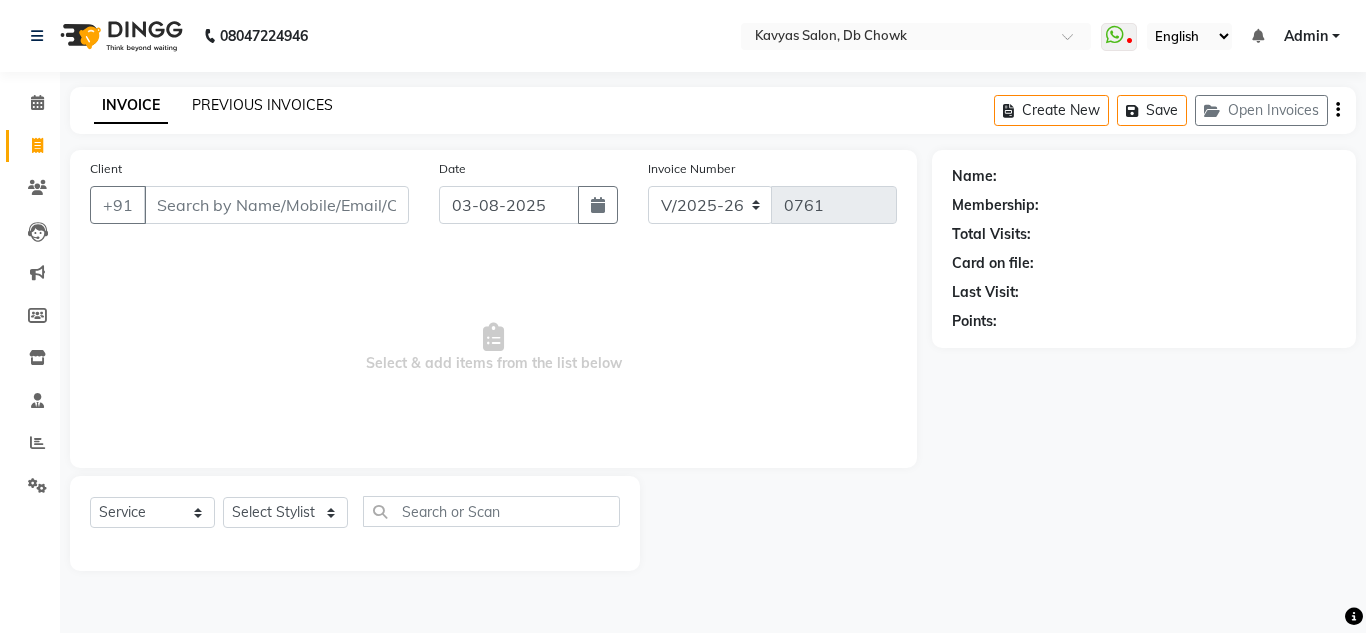 click on "PREVIOUS INVOICES" 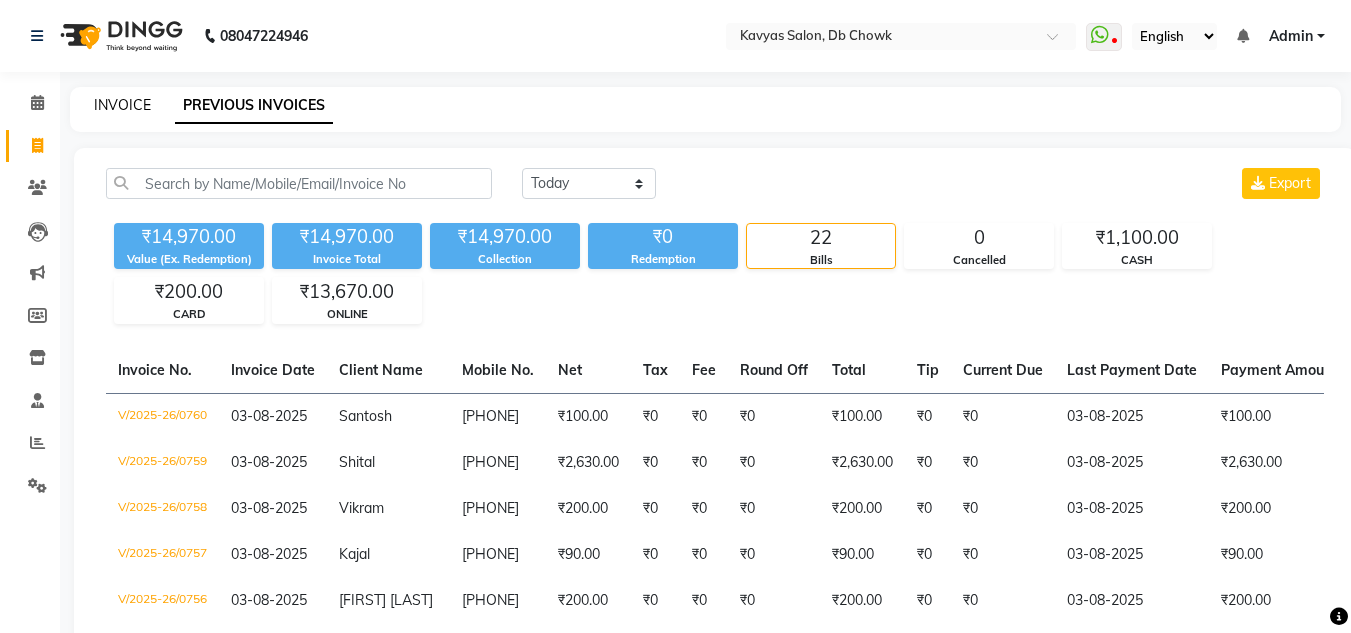 click on "INVOICE" 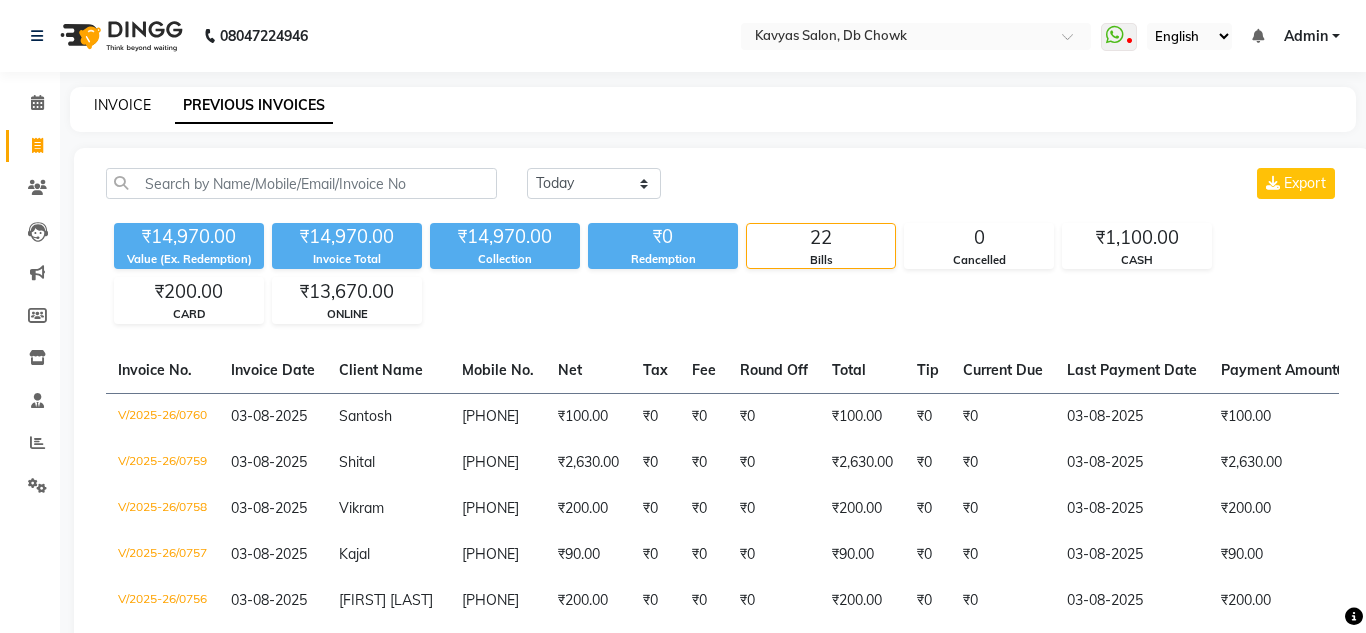 select on "6954" 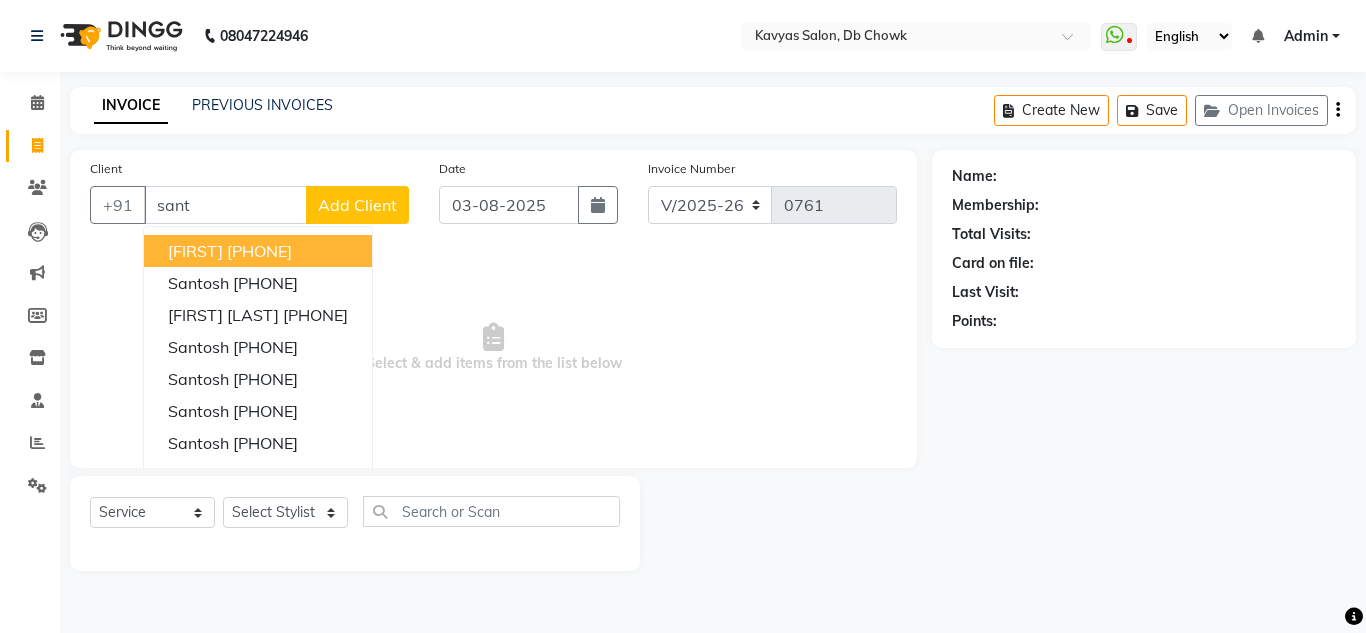 type on "santo" 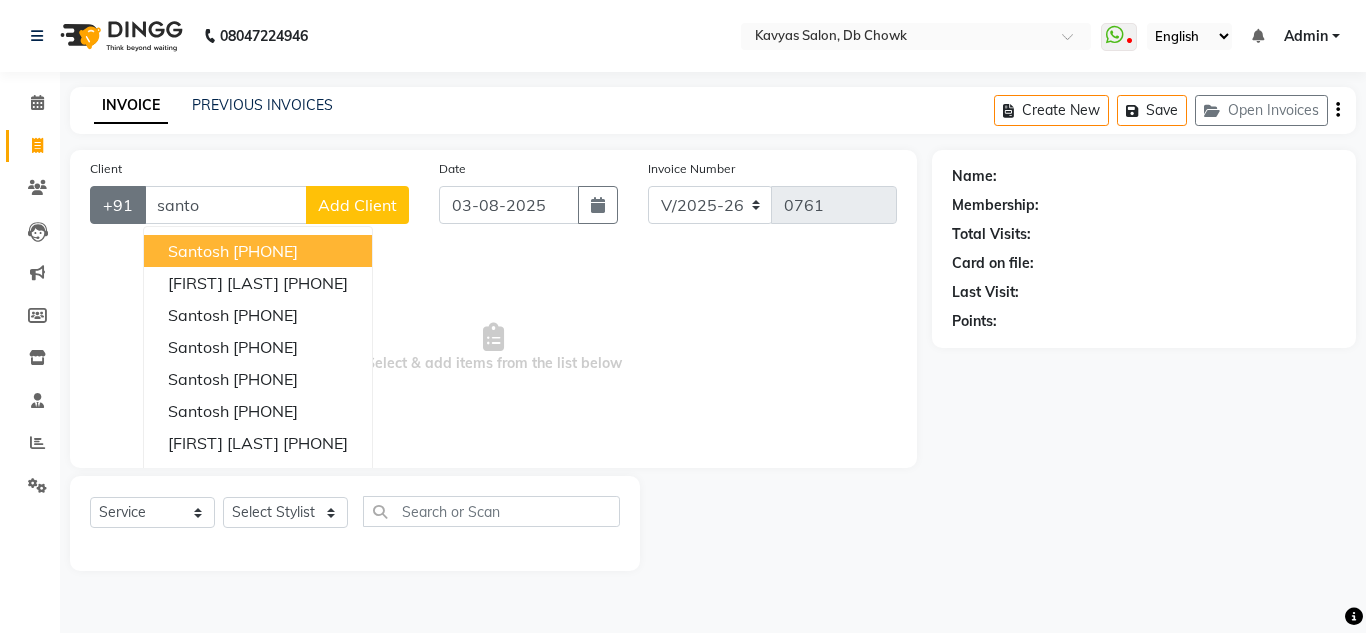 drag, startPoint x: 215, startPoint y: 207, endPoint x: 103, endPoint y: 222, distance: 113 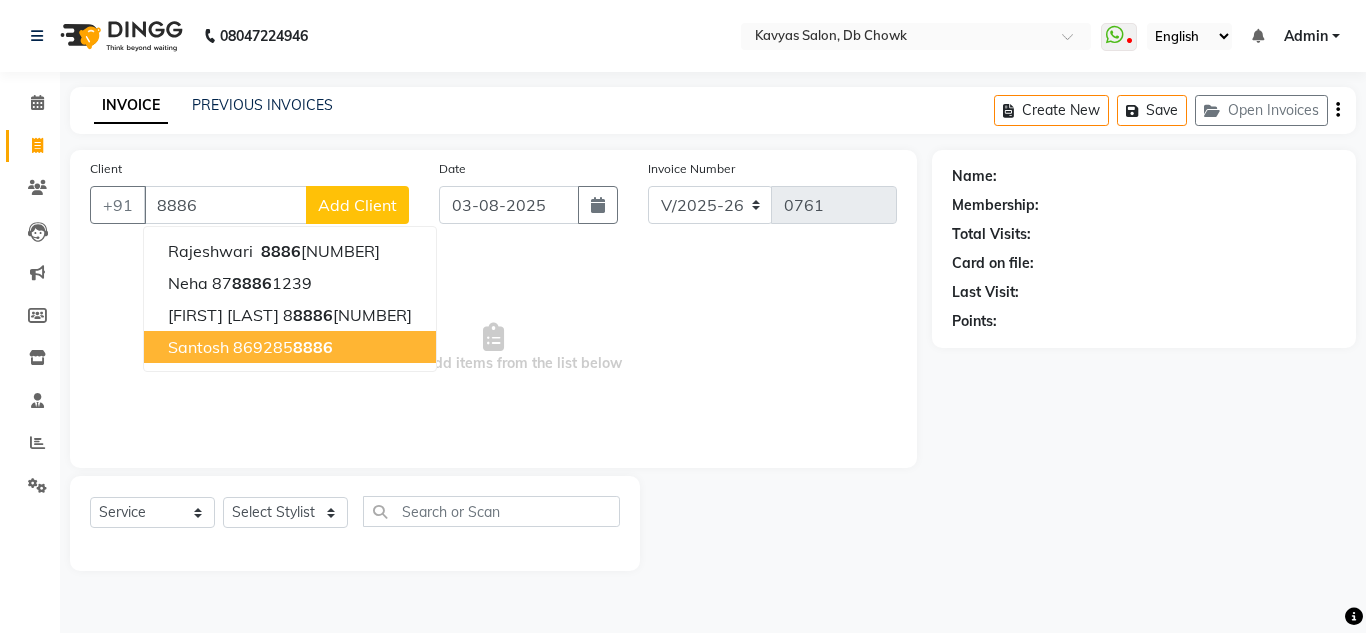click on "8886" at bounding box center (313, 347) 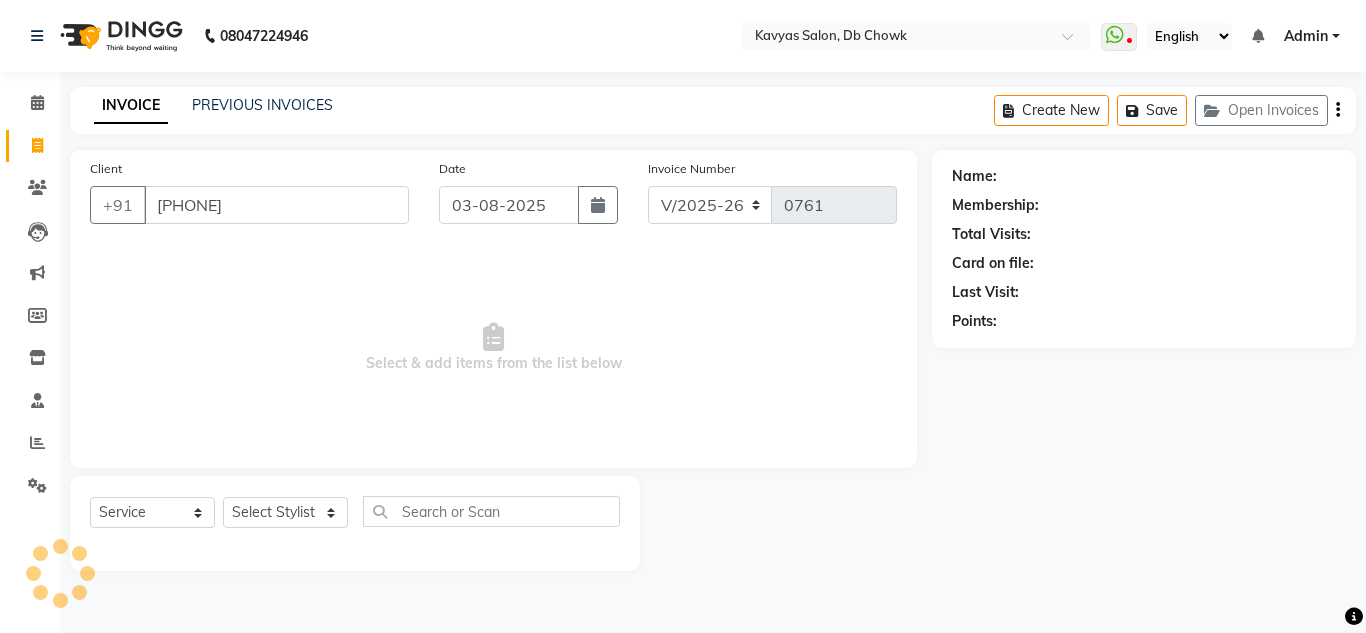 type on "[PHONE]" 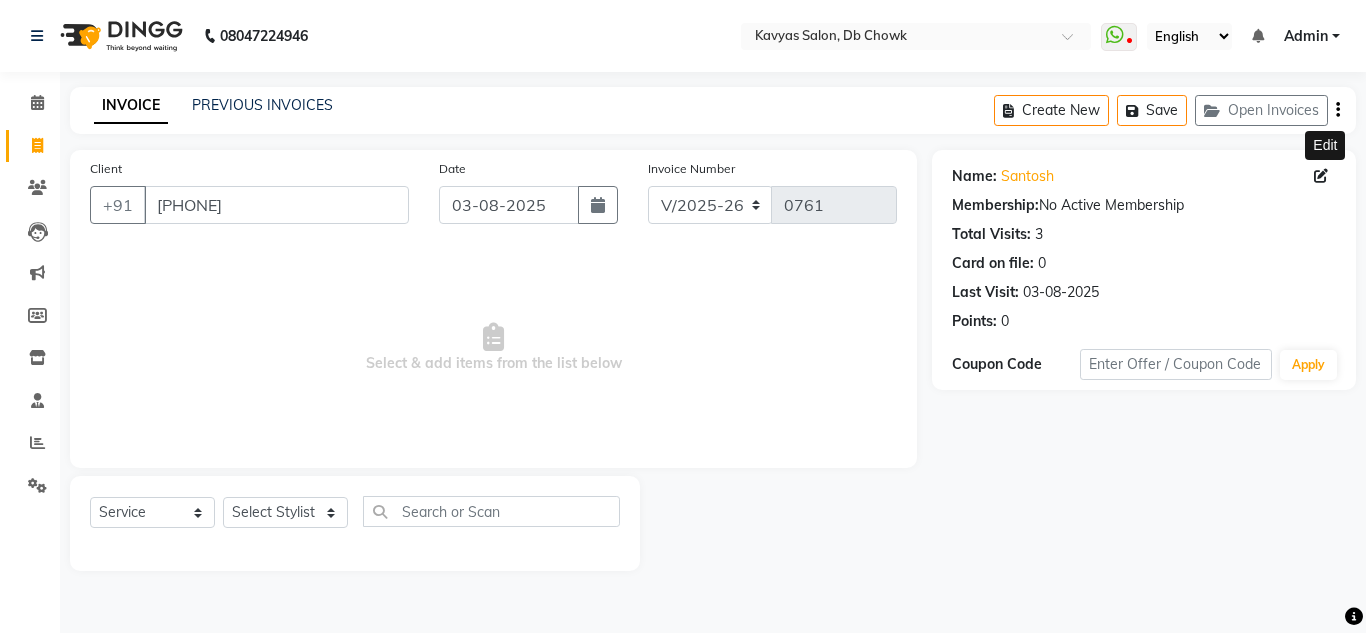 click 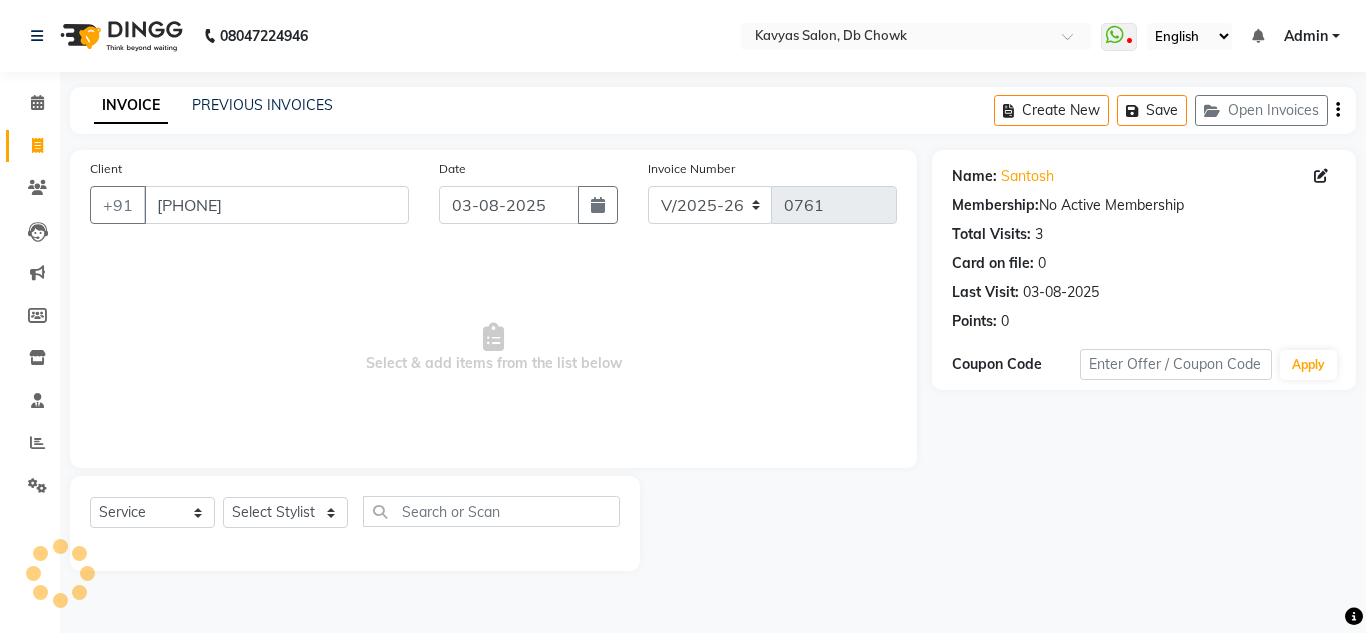 select on "male" 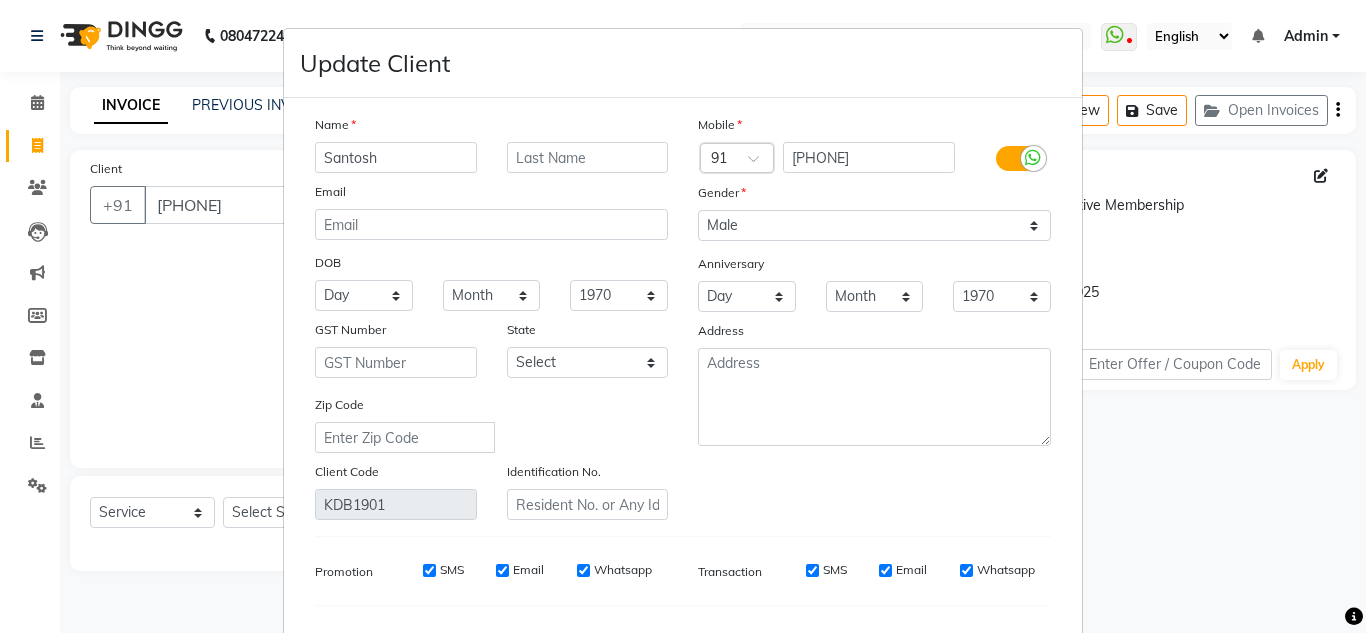 click on "Update Client Name [FIRST] Email DOB Day 01 02 03 04 05 06 07 08 09 10 11 12 13 14 15 16 17 18 19 20 21 22 23 24 25 26 27 28 29 30 31 Month January February March April May June July August September October November December 1940 1941 1942 1943 1944 1945 1946 1947 1948 1949 1950 1951 1952 1953 1954 1955 1956 1957 1958 1959 1960 1961 1962 1963 1964 1965 1966 1967 1968 1969 1970 1971 1972 1973 1974 1975 1976 1977 1978 1979 1980 1981 1982 1983 1984 1985 1986 1987 1988 1989 1990 1991 1992 1993 1994 1995 1996 1997 1998 1999 2000 2001 2002 2003 2004 2005 2006 2007 2008 2009 2010 2011 2012 2013 2014 2015 2016 2017 2018 2019 2020 2021 2022 2023 2024 GST Number State Select Andaman and Nicobar Islands Andhra Pradesh Arunachal Pradesh Assam Bihar Chandigarh Chhattisgarh Dadra and Nagar Haveli Daman and Diu Delhi Goa Gujarat Haryana Himachal Pradesh Jammu and Kashmir Jharkhand Karnataka Kerala Lakshadweep Madhya Pradesh Maharashtra Manipur Meghalaya Mizoram Nagaland Odisha Pondicherry Punjab Rajasthan Sikkim Tamil Nadu" at bounding box center (683, 316) 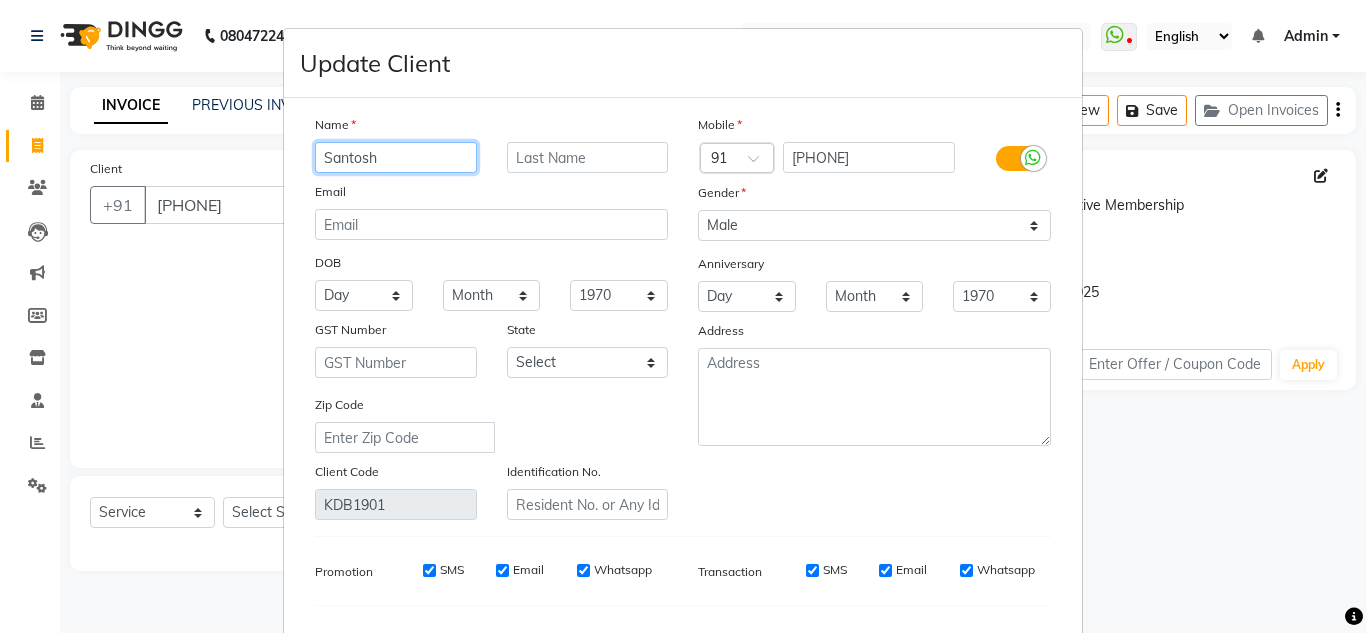 click on "Santosh" at bounding box center [396, 157] 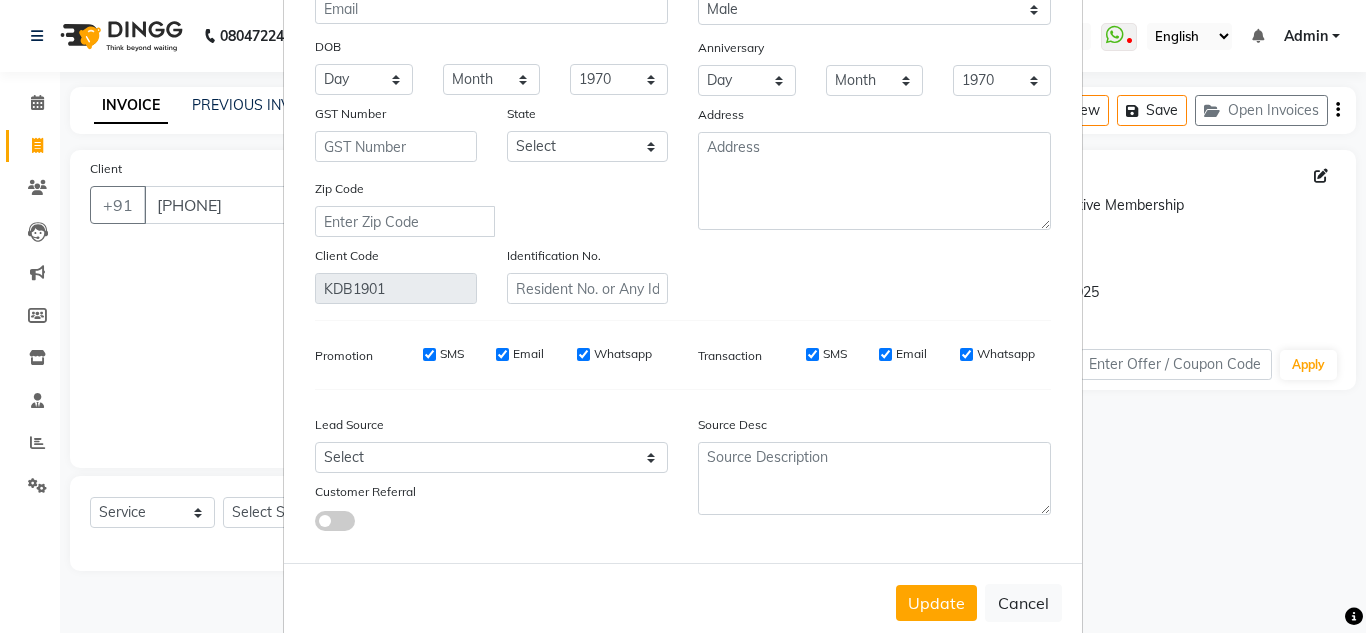 scroll, scrollTop: 254, scrollLeft: 0, axis: vertical 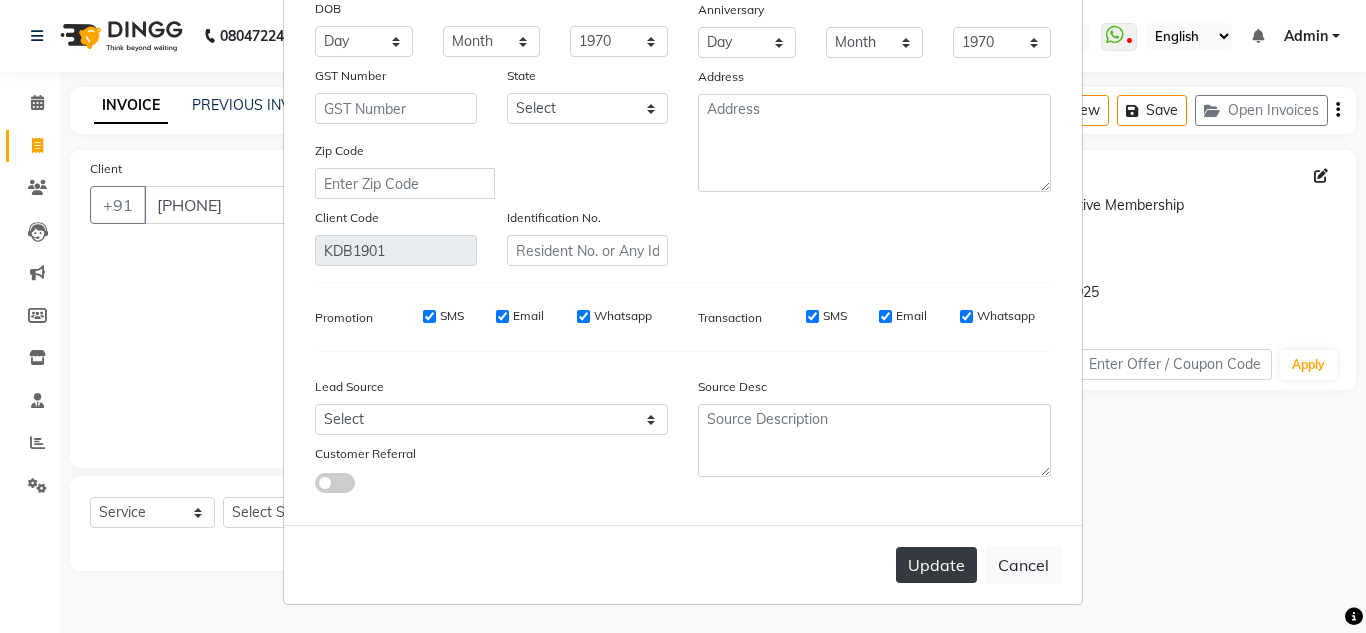 type on "[FIRST] [LAST]" 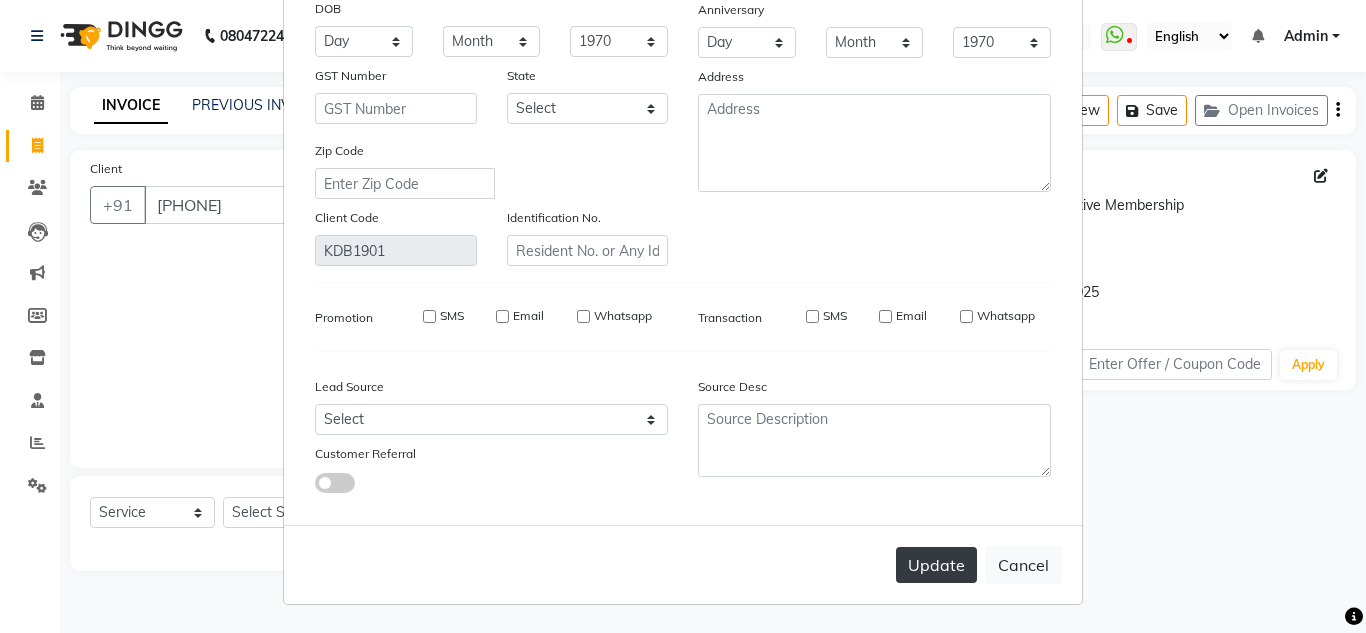 type 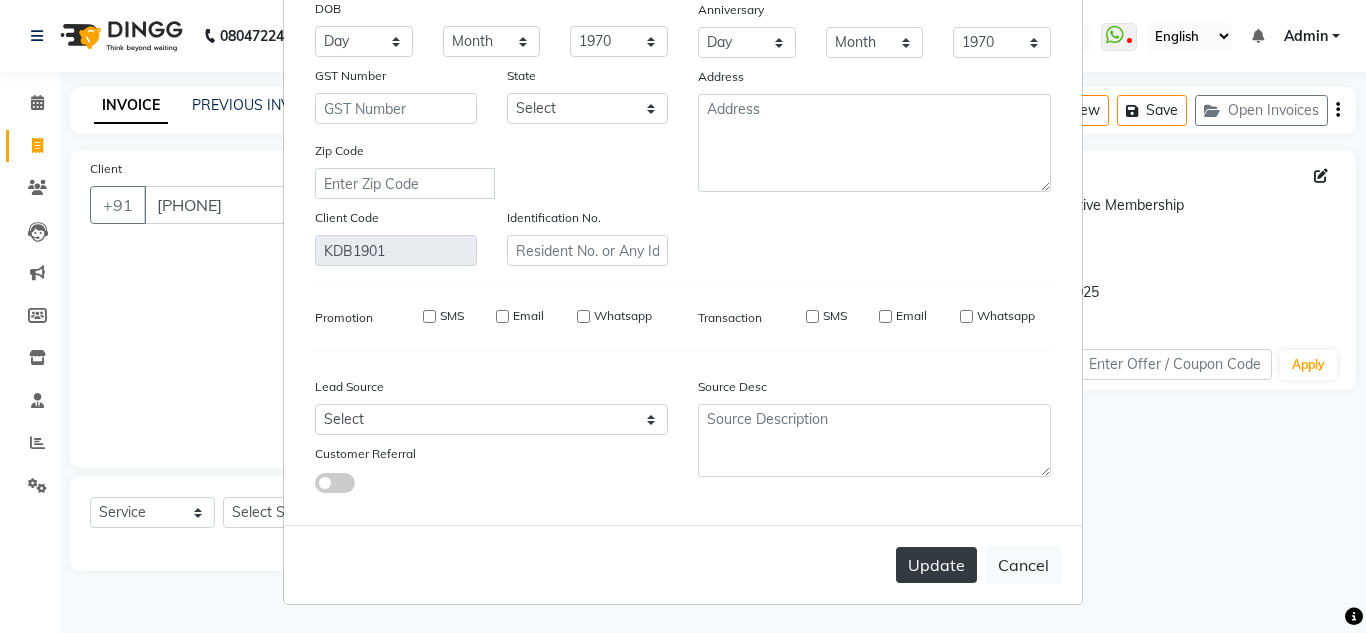 select 